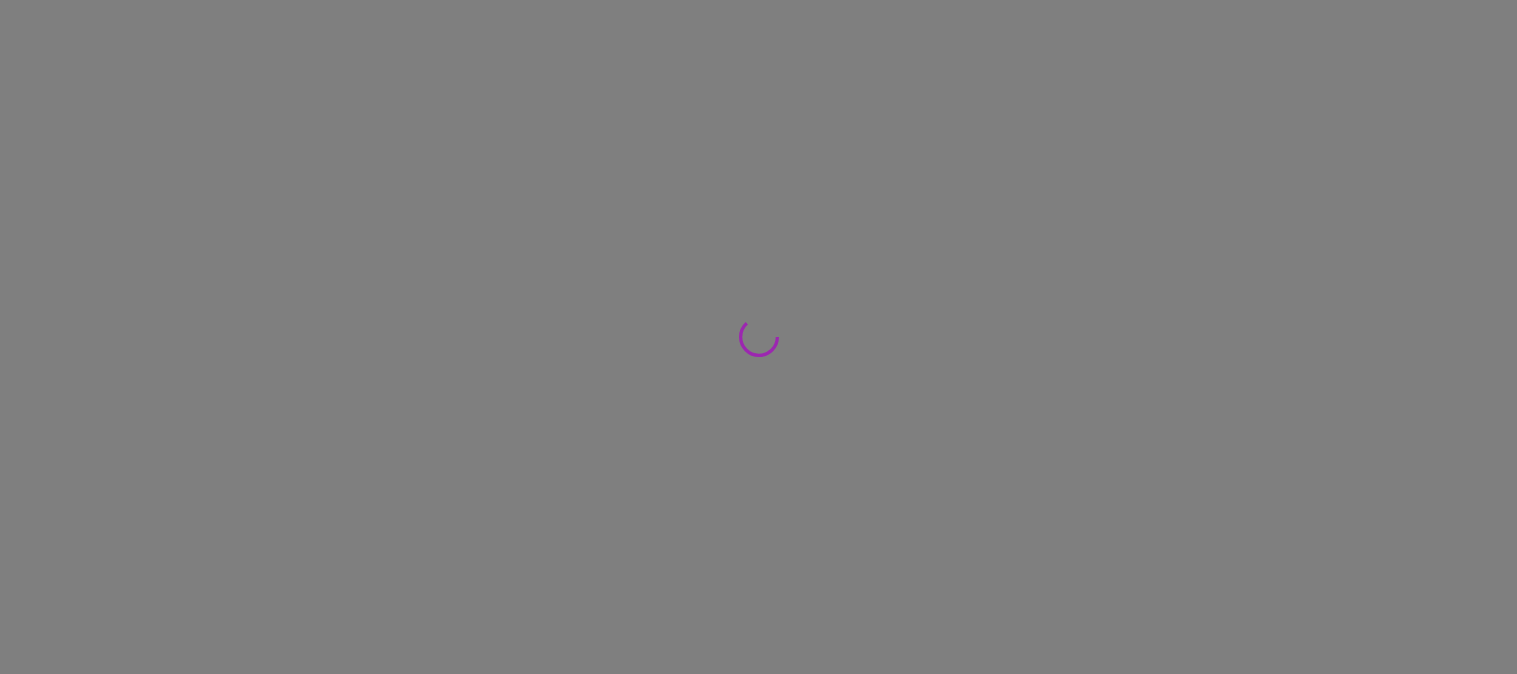 scroll, scrollTop: 0, scrollLeft: 0, axis: both 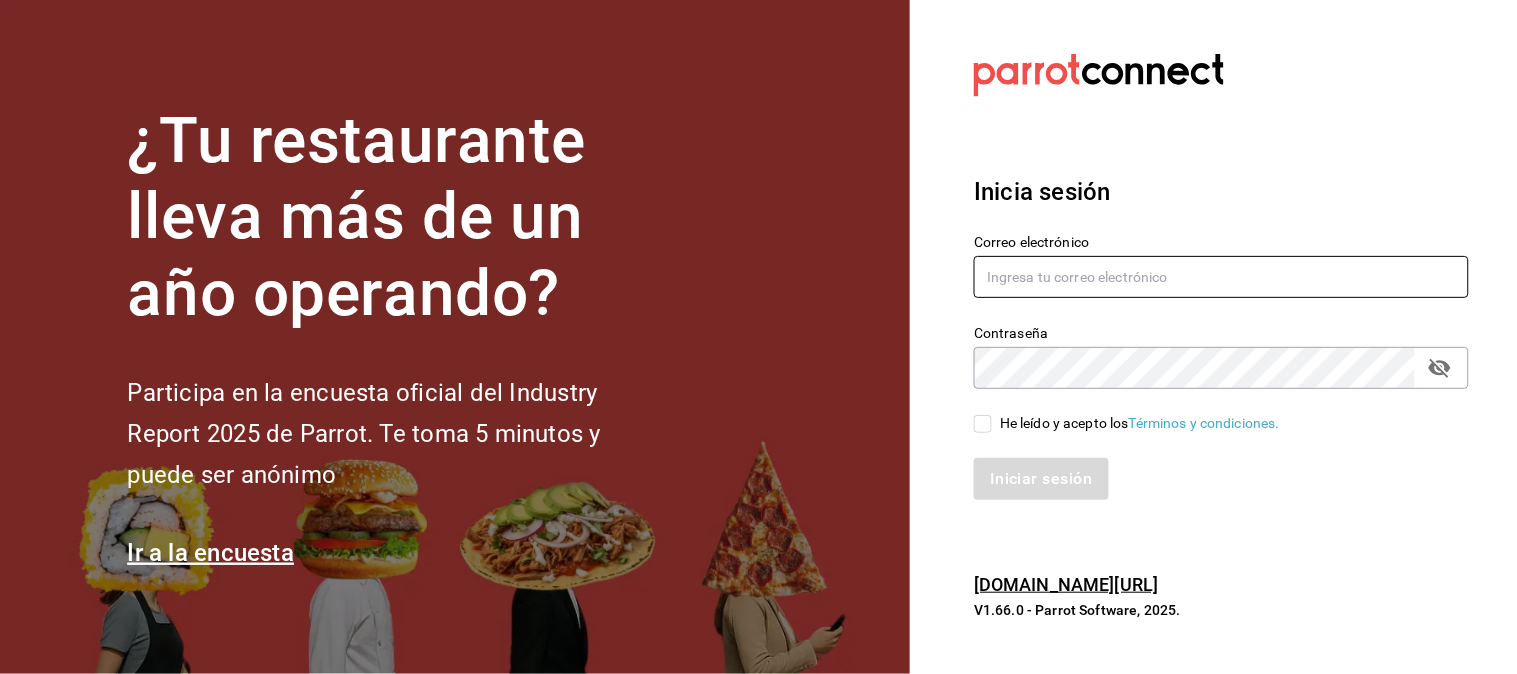 click at bounding box center [1221, 277] 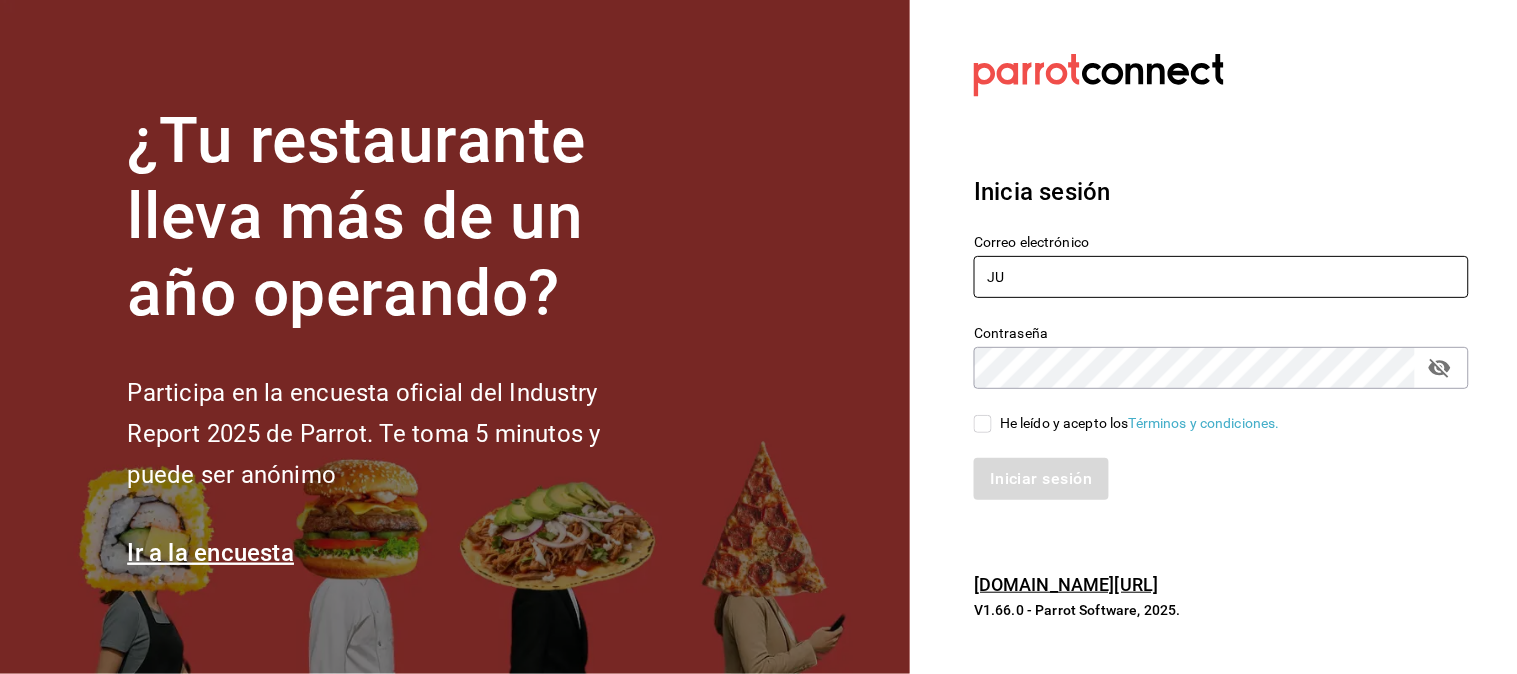 type on "J" 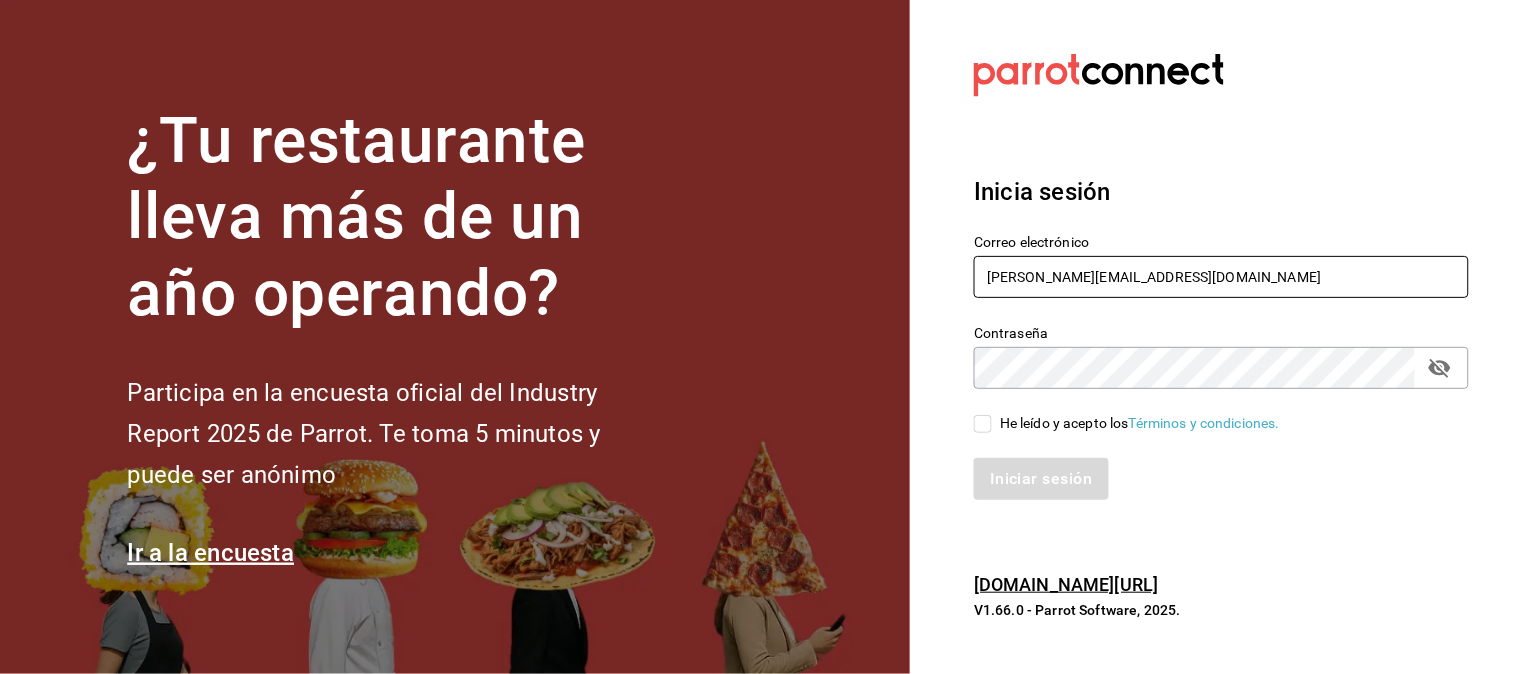 type on "[PERSON_NAME][EMAIL_ADDRESS][DOMAIN_NAME]" 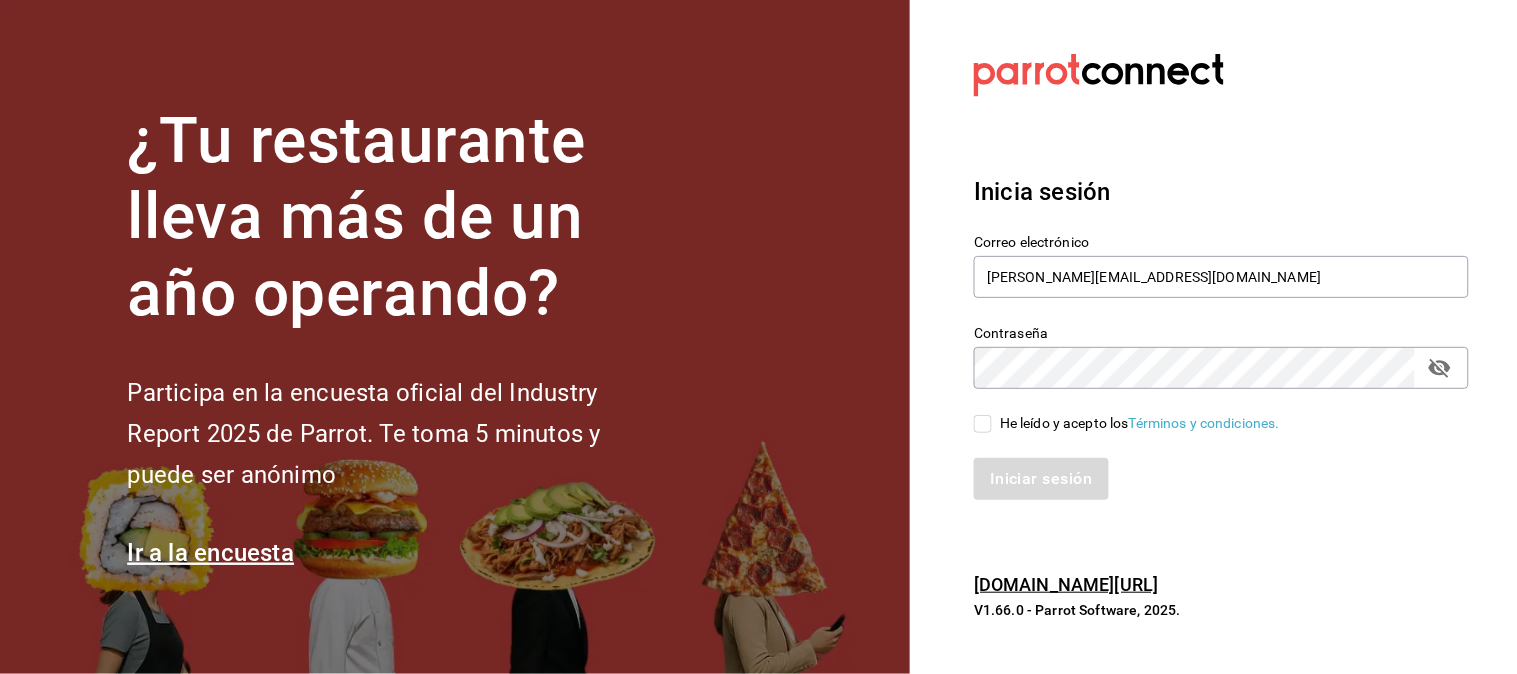 click on "He leído y acepto los  Términos y condiciones." at bounding box center [983, 424] 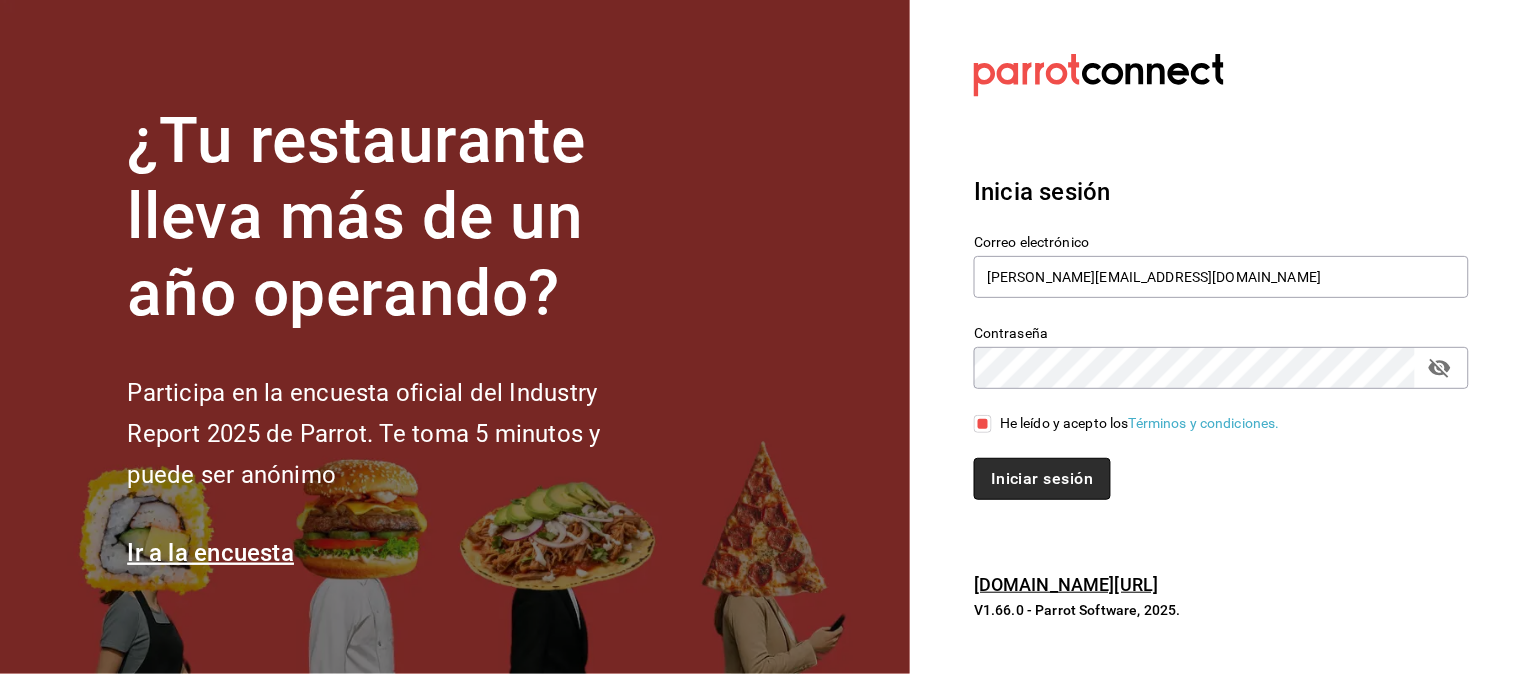 click on "Iniciar sesión" at bounding box center [1042, 479] 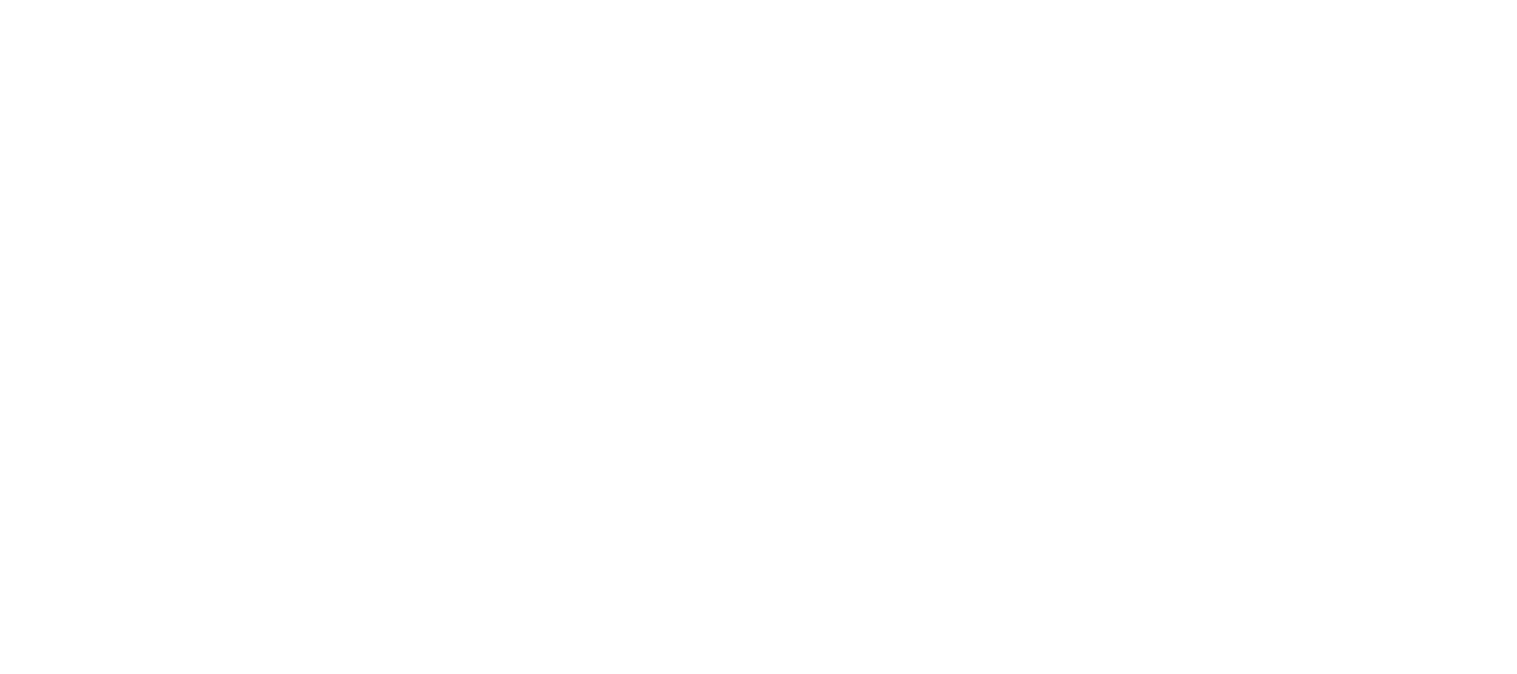 scroll, scrollTop: 0, scrollLeft: 0, axis: both 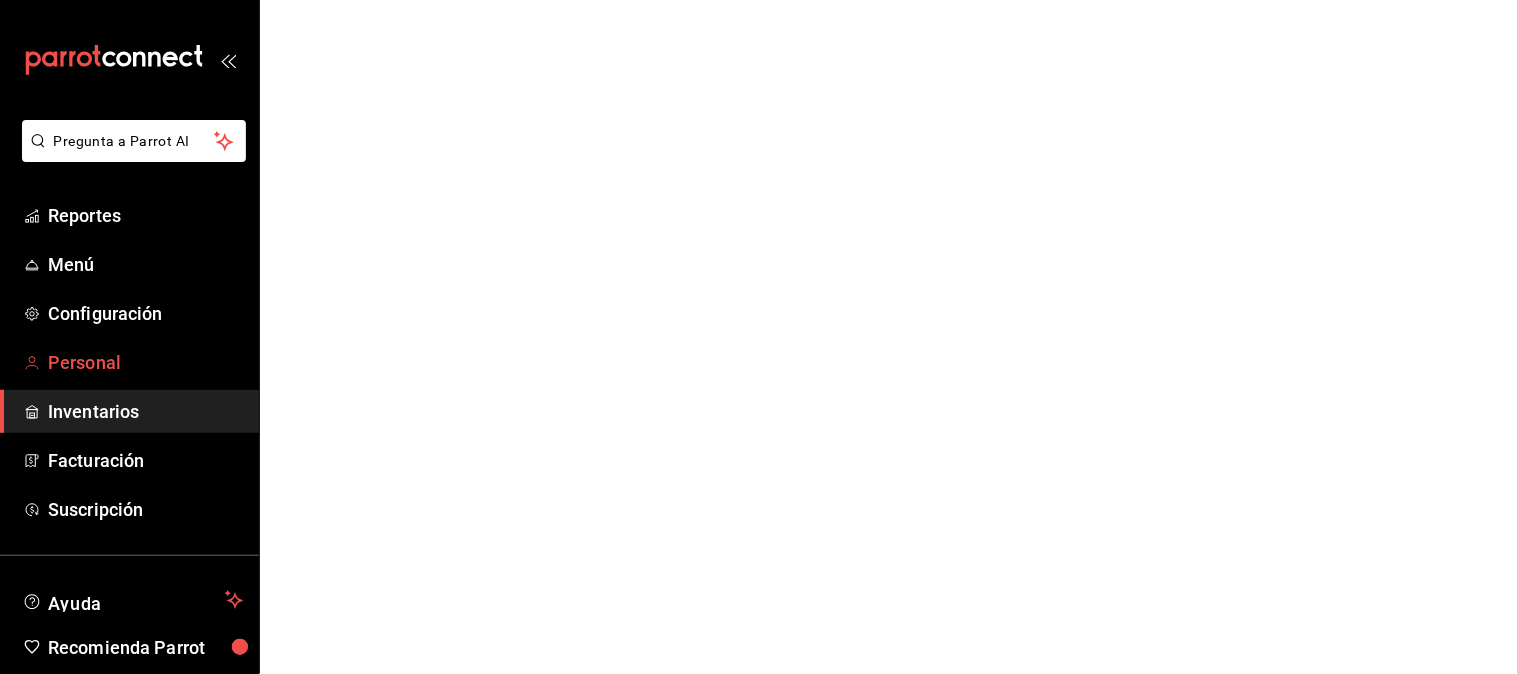 click on "Personal" at bounding box center [145, 362] 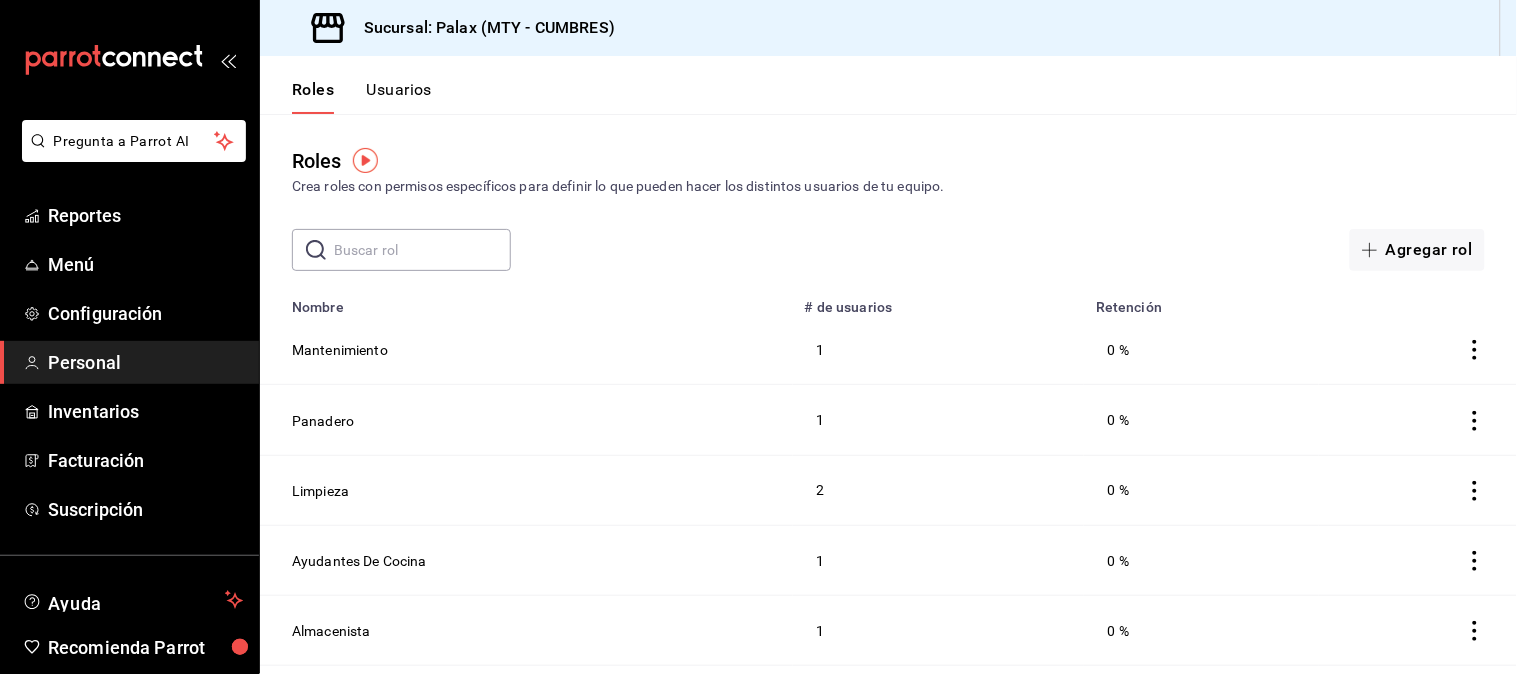 click on "Usuarios" at bounding box center (399, 97) 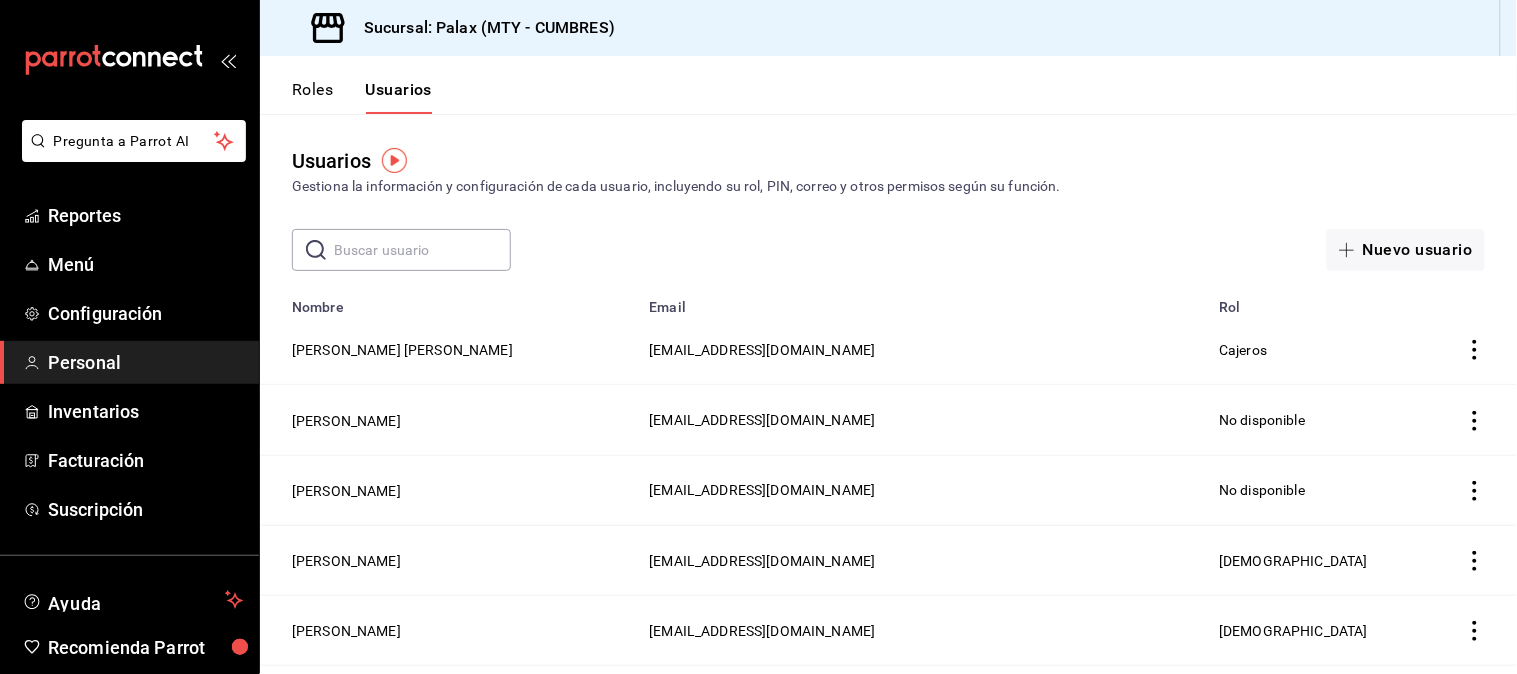 click at bounding box center (422, 250) 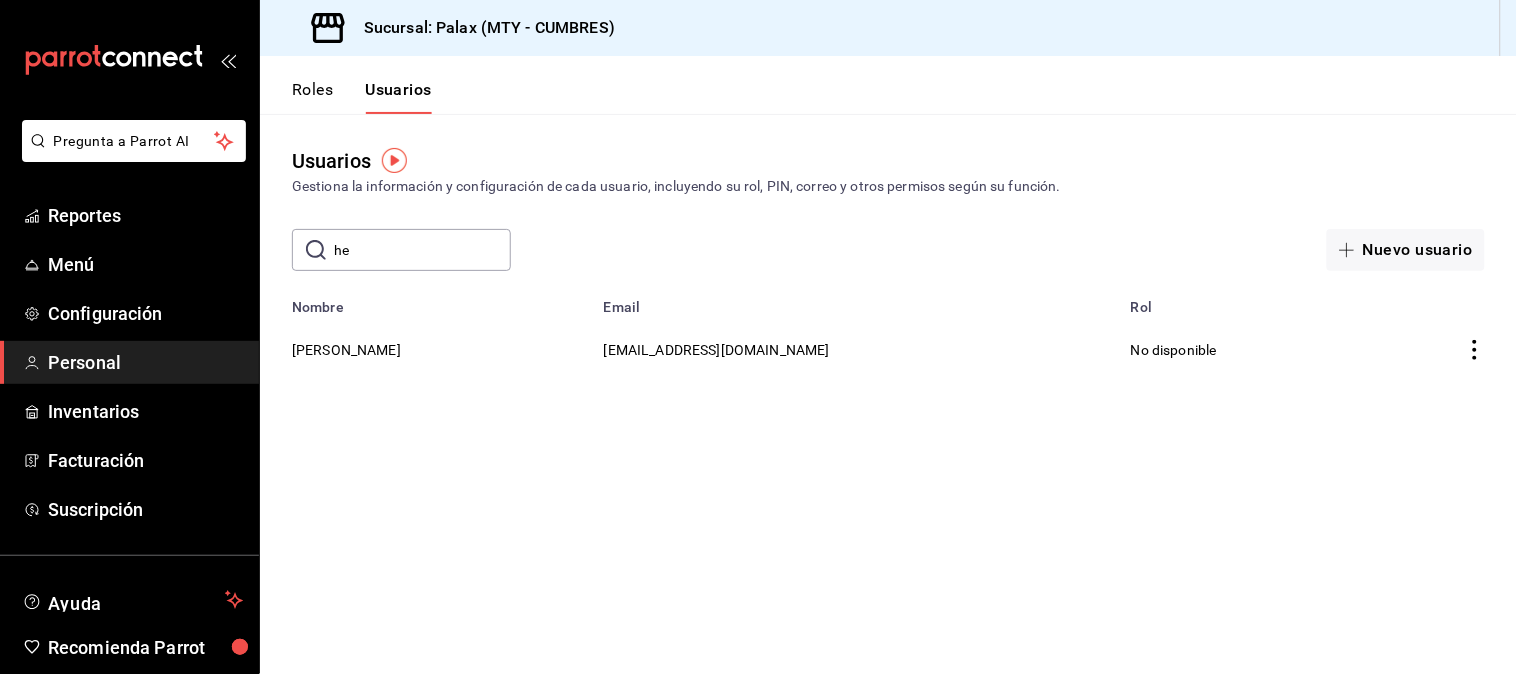 type on "h" 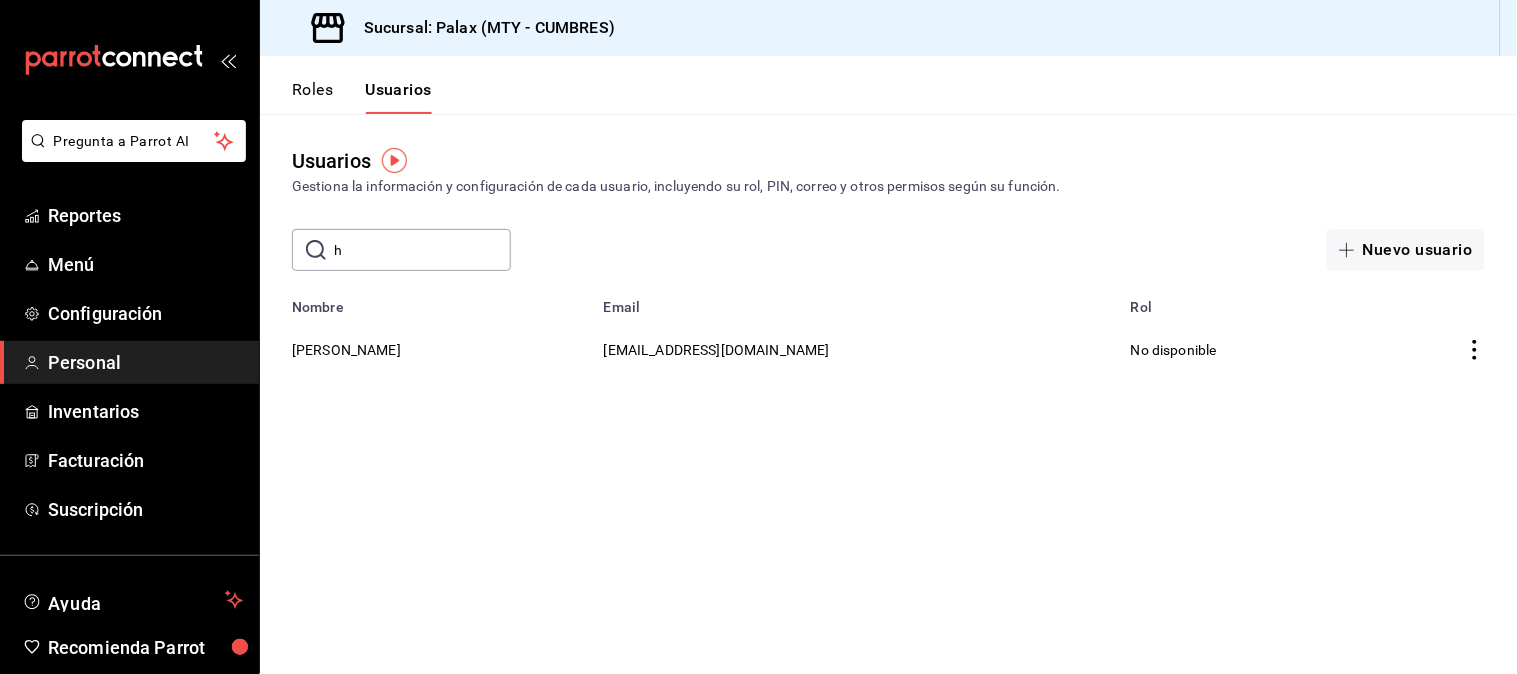 type 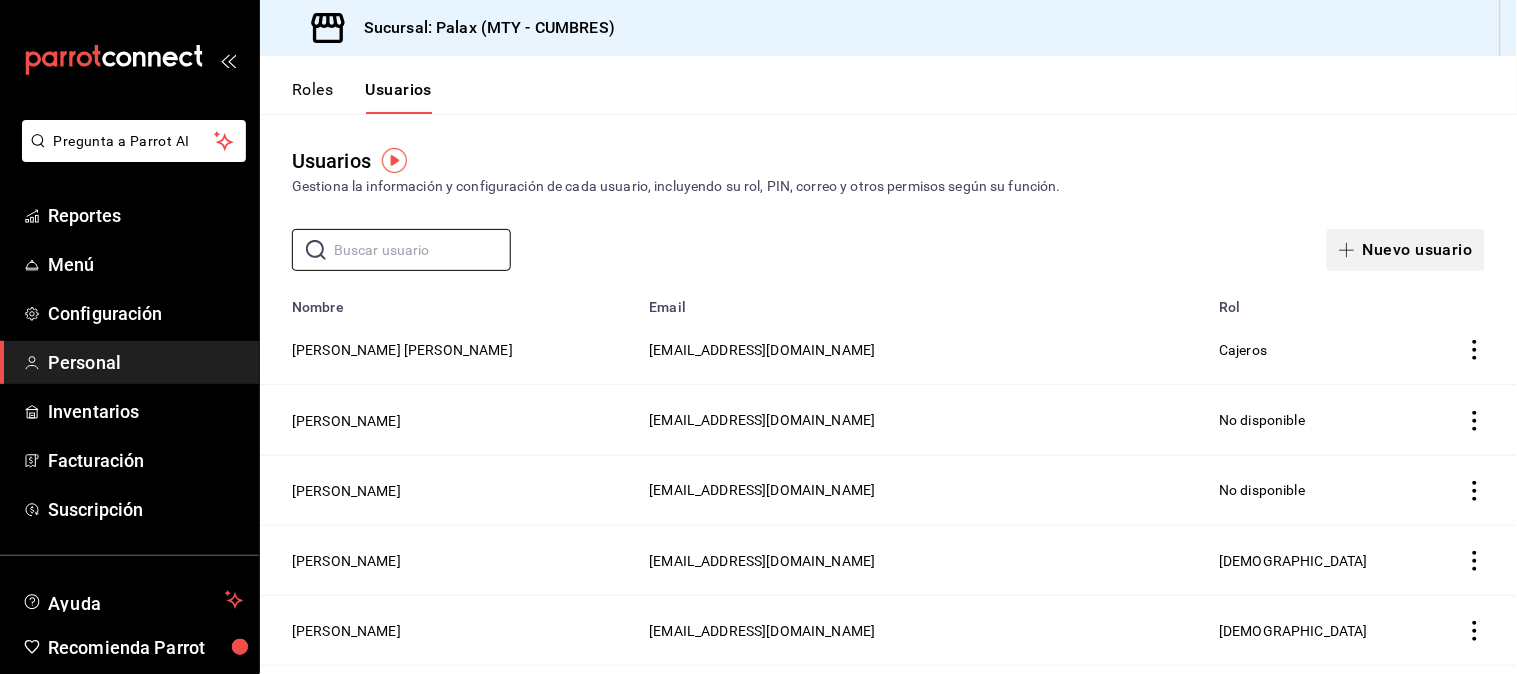 click on "Nuevo usuario" at bounding box center [1406, 250] 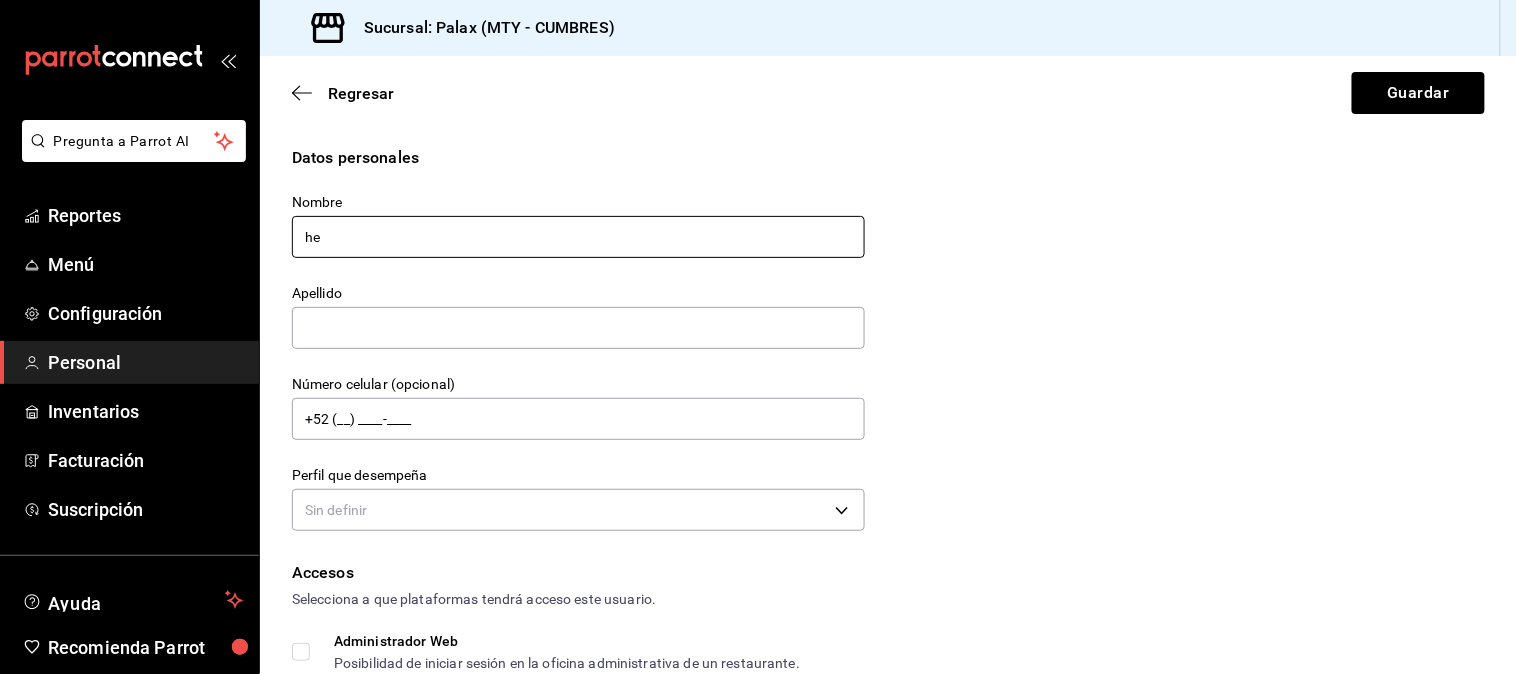 type on "h" 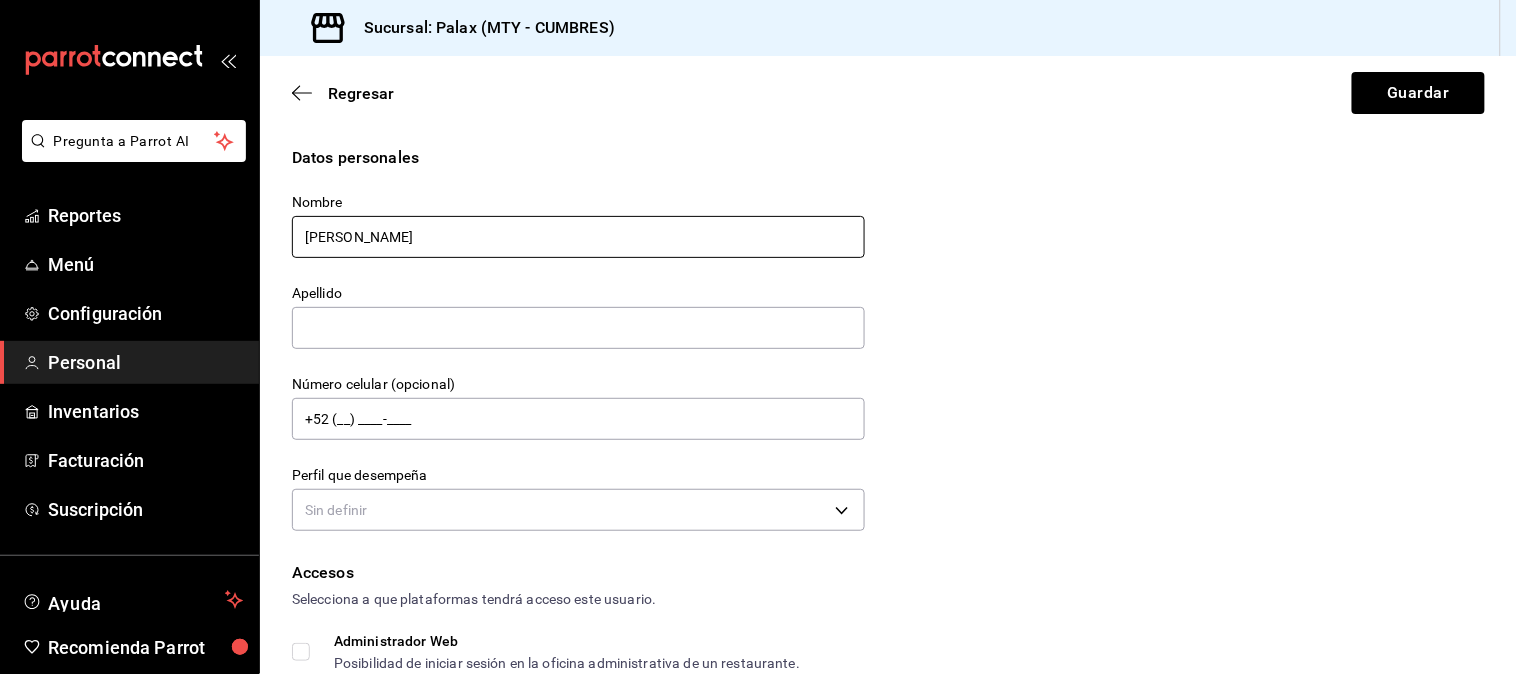 type on "HECTOR" 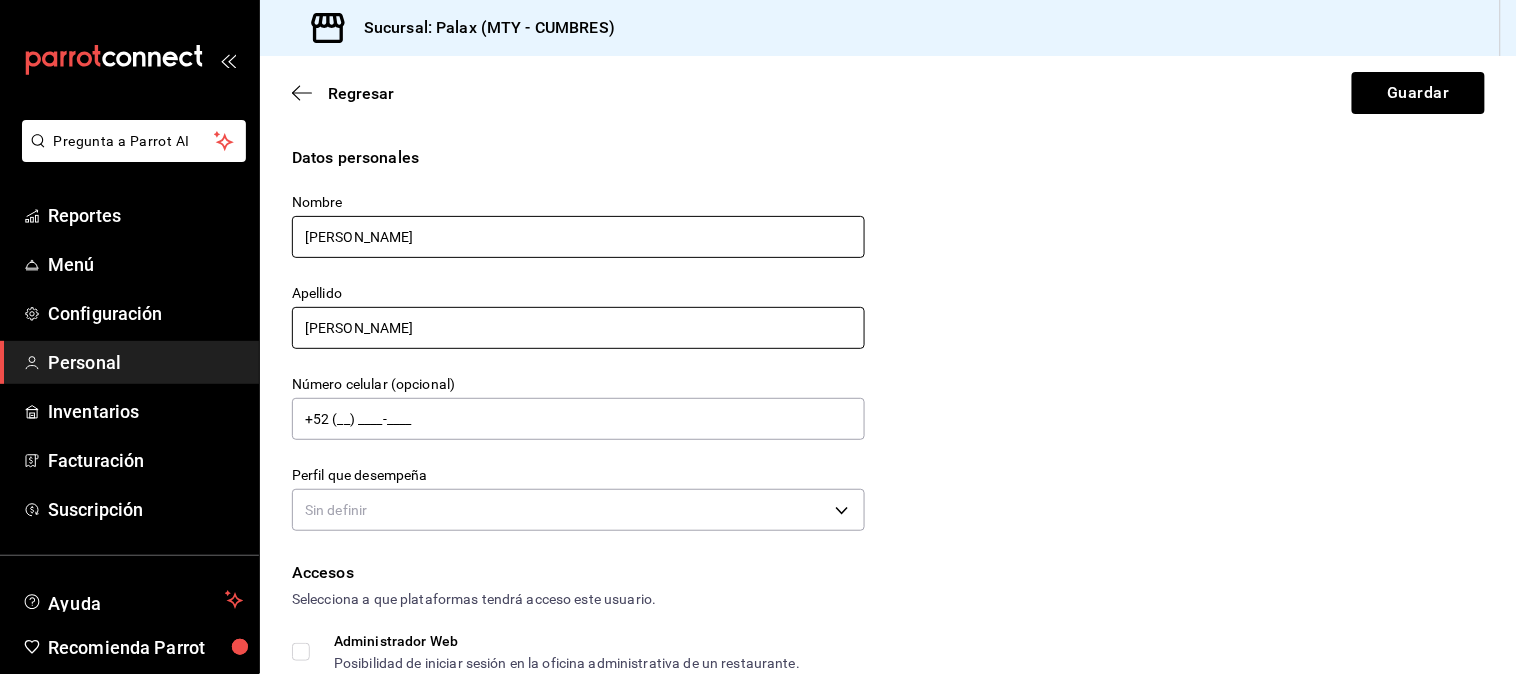 type on "RODRIGUEZ" 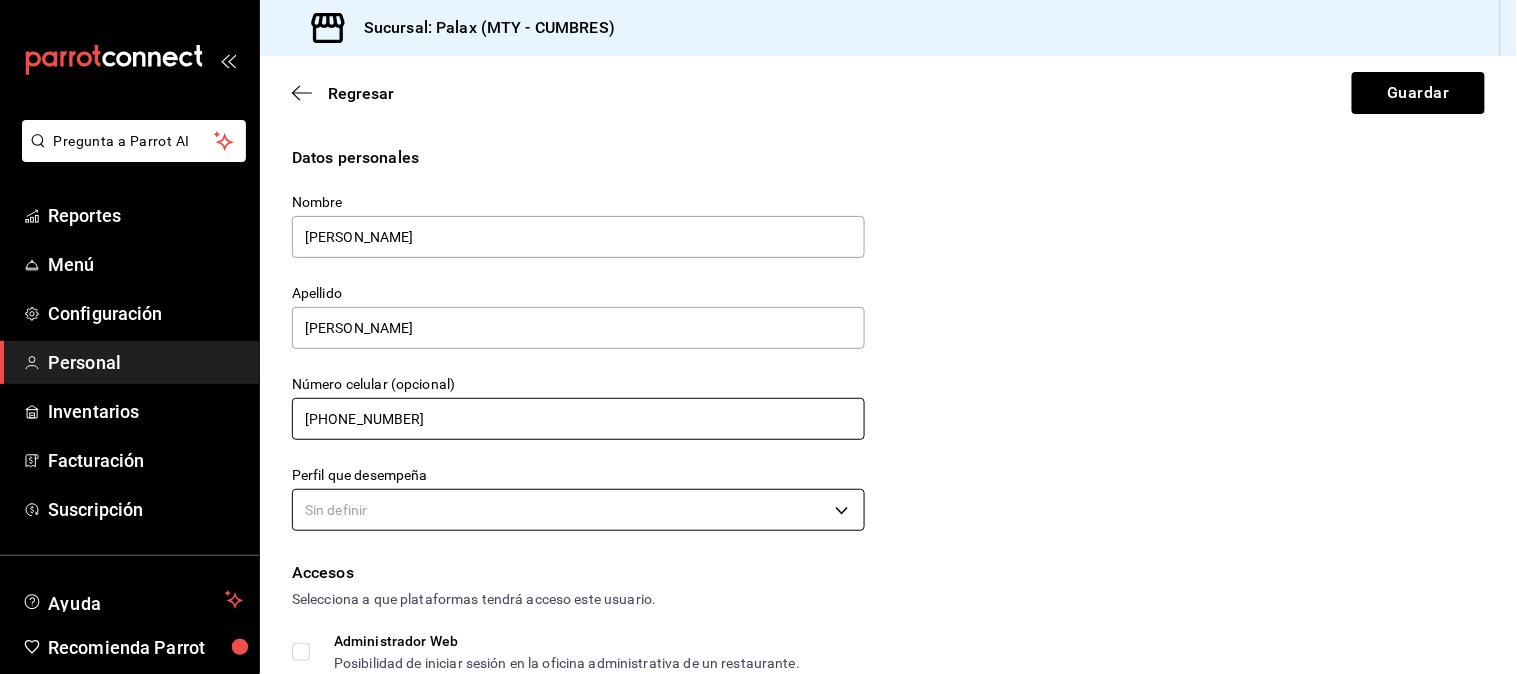type on "+52 (81) 1013-0610" 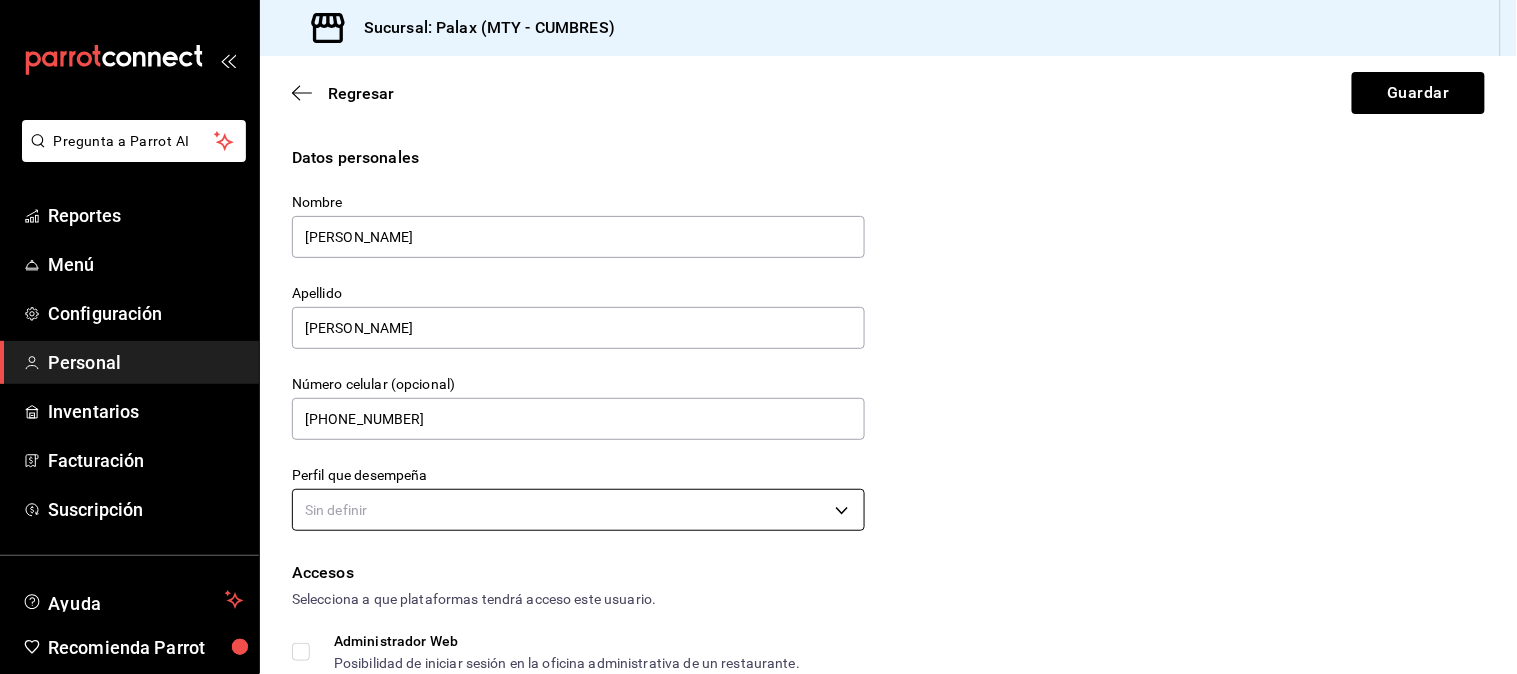 click on "Pregunta a Parrot AI Reportes   Menú   Configuración   Personal   Inventarios   Facturación   Suscripción   Ayuda Recomienda Parrot   Julian Hueso   Sugerir nueva función   Sucursal: Palax (MTY - CUMBRES) Regresar Guardar Datos personales Nombre HECTOR Apellido RODRIGUEZ Número celular (opcional) +52 (81) 1013-0610 Perfil que desempeña Sin definir Accesos Selecciona a que plataformas tendrá acceso este usuario. Administrador Web Posibilidad de iniciar sesión en la oficina administrativa de un restaurante.  Acceso al Punto de venta Posibilidad de autenticarse en el POS mediante PIN.  Iniciar sesión en terminal (correo electrónico o QR) Los usuarios podrán iniciar sesión y aceptar términos y condiciones en la terminal. Acceso uso de terminal Los usuarios podrán acceder y utilizar la terminal para visualizar y procesar pagos de sus órdenes. Correo electrónico Se volverá obligatorio al tener ciertos accesos activados. Contraseña Contraseña Repetir contraseña Repetir contraseña PIN ​ Roles" at bounding box center [758, 337] 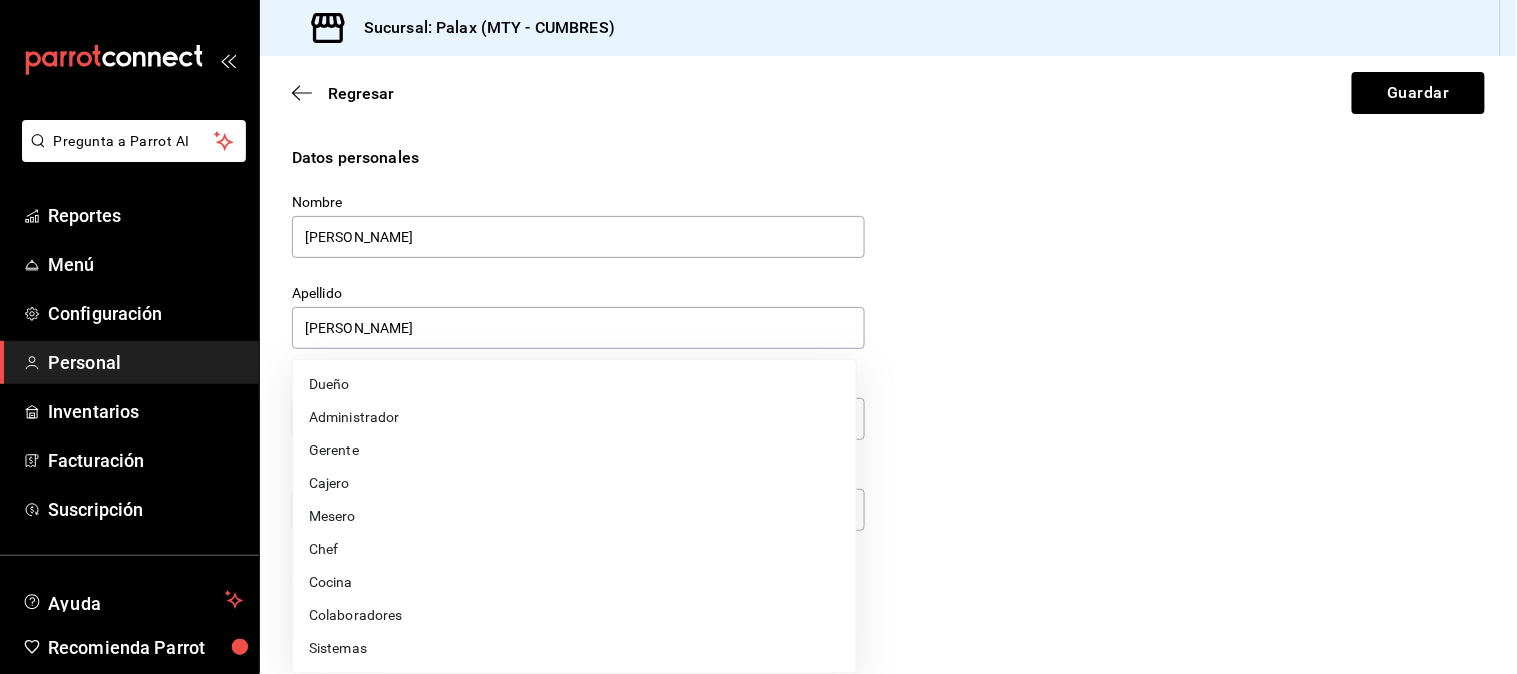 click at bounding box center [758, 337] 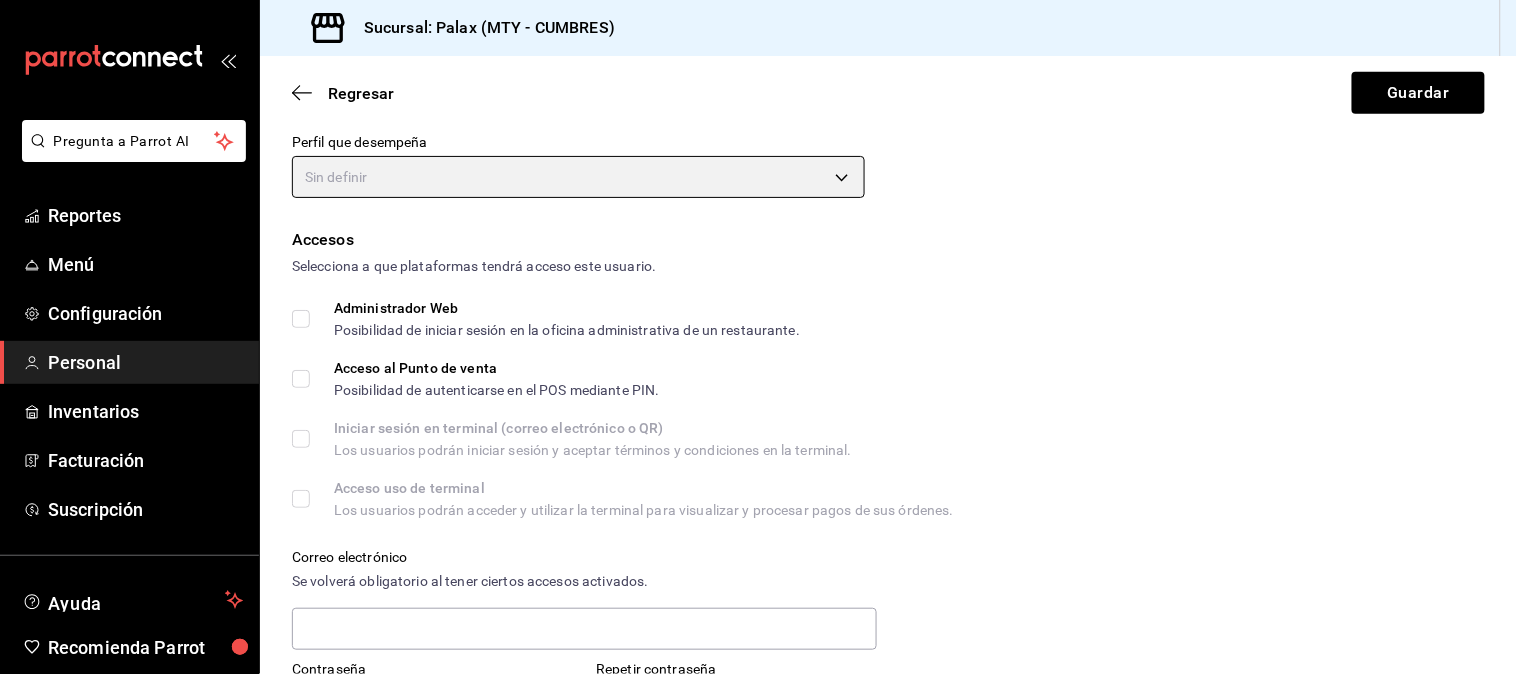 scroll, scrollTop: 222, scrollLeft: 0, axis: vertical 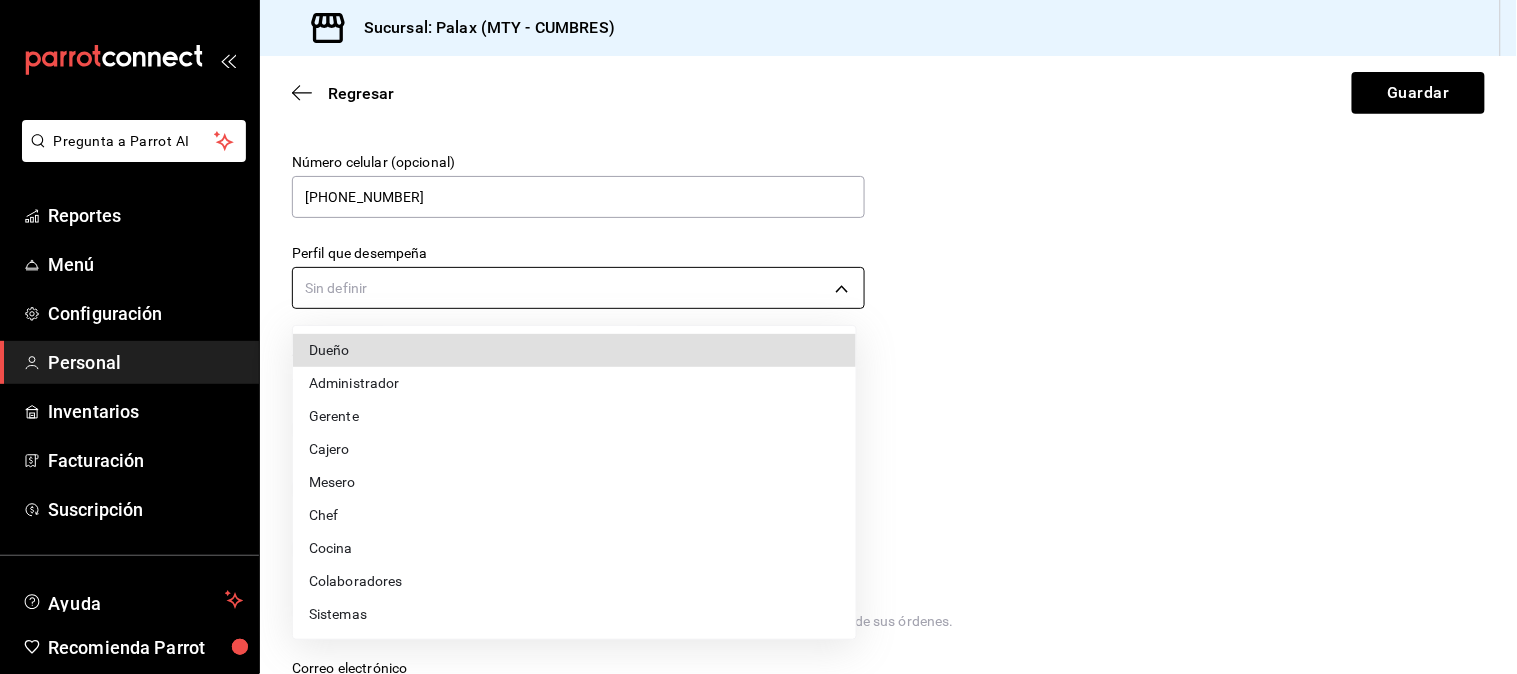 click on "Pregunta a Parrot AI Reportes   Menú   Configuración   Personal   Inventarios   Facturación   Suscripción   Ayuda Recomienda Parrot   Julian Hueso   Sugerir nueva función   Sucursal: Palax (MTY - CUMBRES) Regresar Guardar Datos personales Nombre HECTOR Apellido RODRIGUEZ Número celular (opcional) +52 (81) 1013-0610 Perfil que desempeña Sin definir Accesos Selecciona a que plataformas tendrá acceso este usuario. Administrador Web Posibilidad de iniciar sesión en la oficina administrativa de un restaurante.  Acceso al Punto de venta Posibilidad de autenticarse en el POS mediante PIN.  Iniciar sesión en terminal (correo electrónico o QR) Los usuarios podrán iniciar sesión y aceptar términos y condiciones en la terminal. Acceso uso de terminal Los usuarios podrán acceder y utilizar la terminal para visualizar y procesar pagos de sus órdenes. Correo electrónico Se volverá obligatorio al tener ciertos accesos activados. Contraseña Contraseña Repetir contraseña Repetir contraseña PIN ​ Roles" at bounding box center [758, 337] 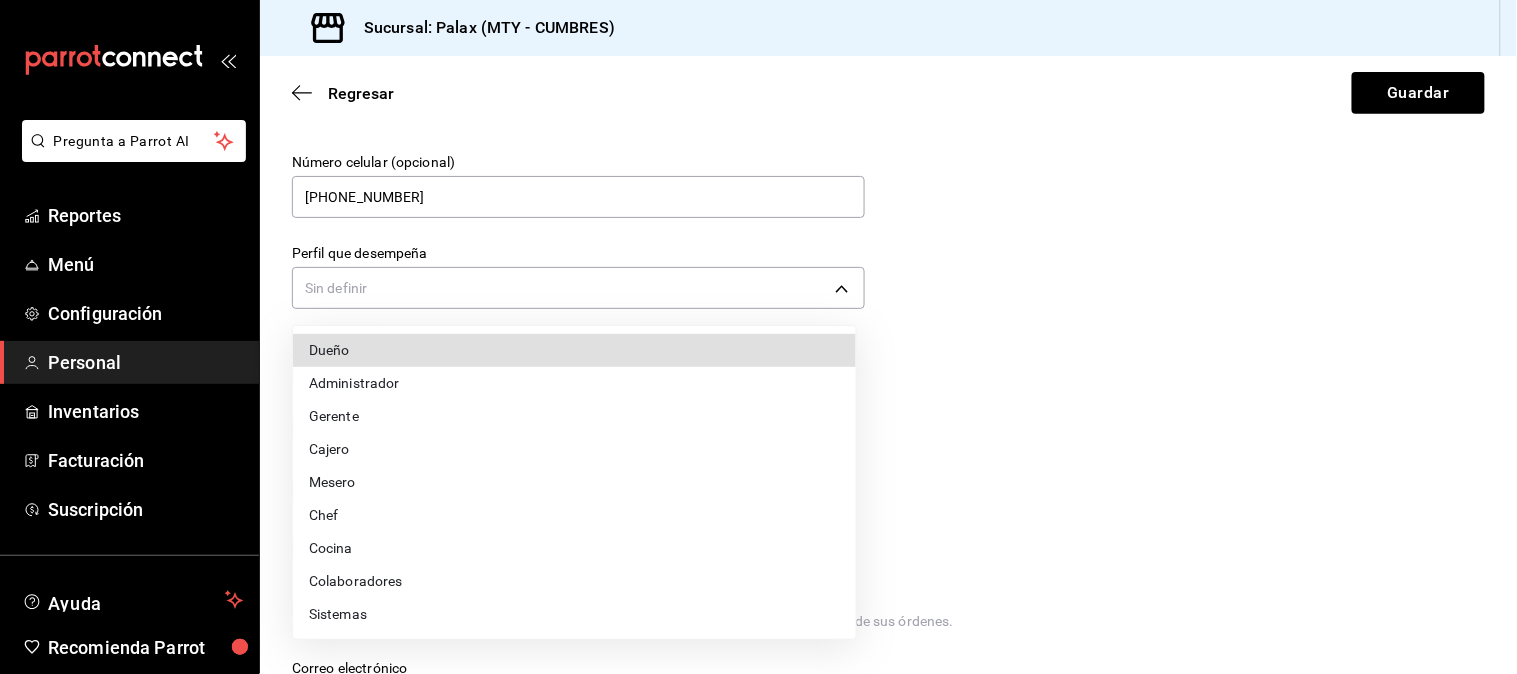 click on "Colaboradores" at bounding box center (574, 581) 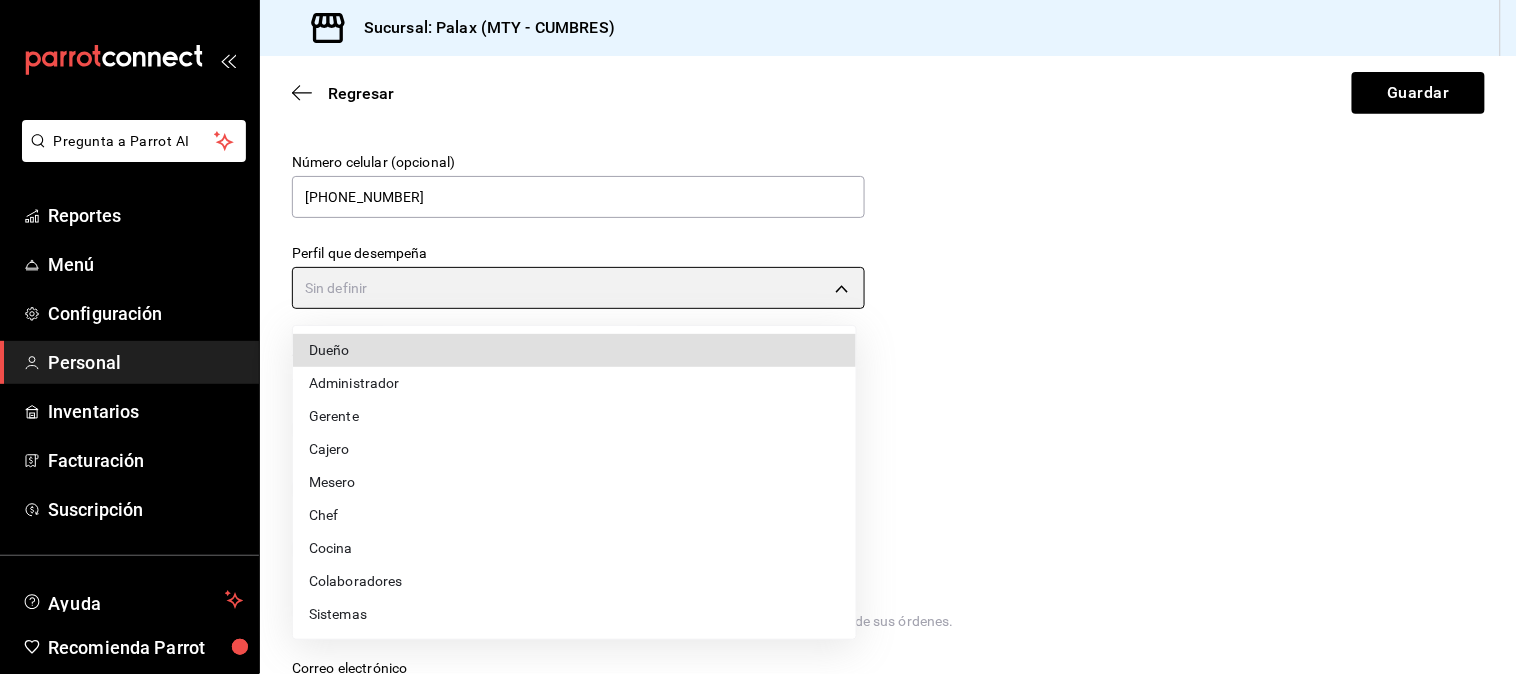 type on "STAFF" 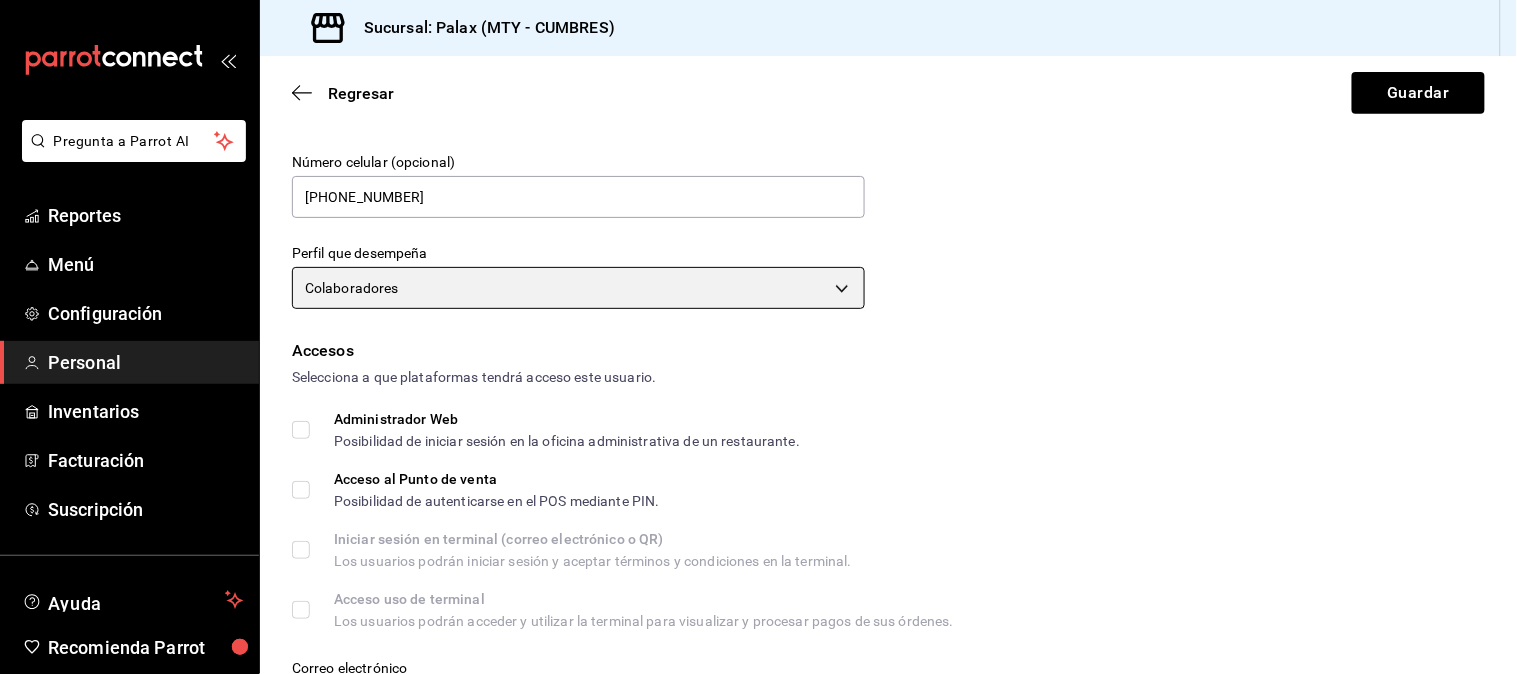 scroll, scrollTop: 444, scrollLeft: 0, axis: vertical 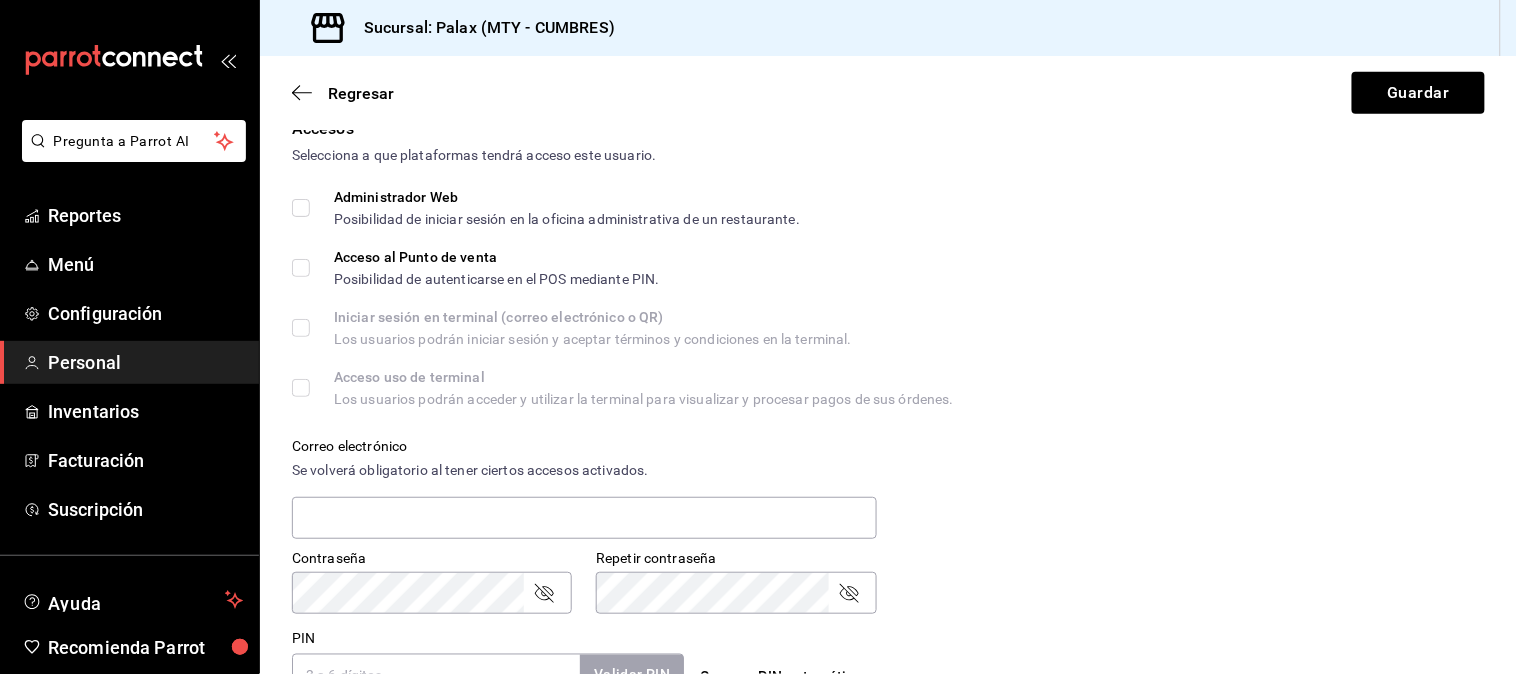 click on "Acceso al Punto de venta Posibilidad de autenticarse en el POS mediante PIN." at bounding box center (301, 268) 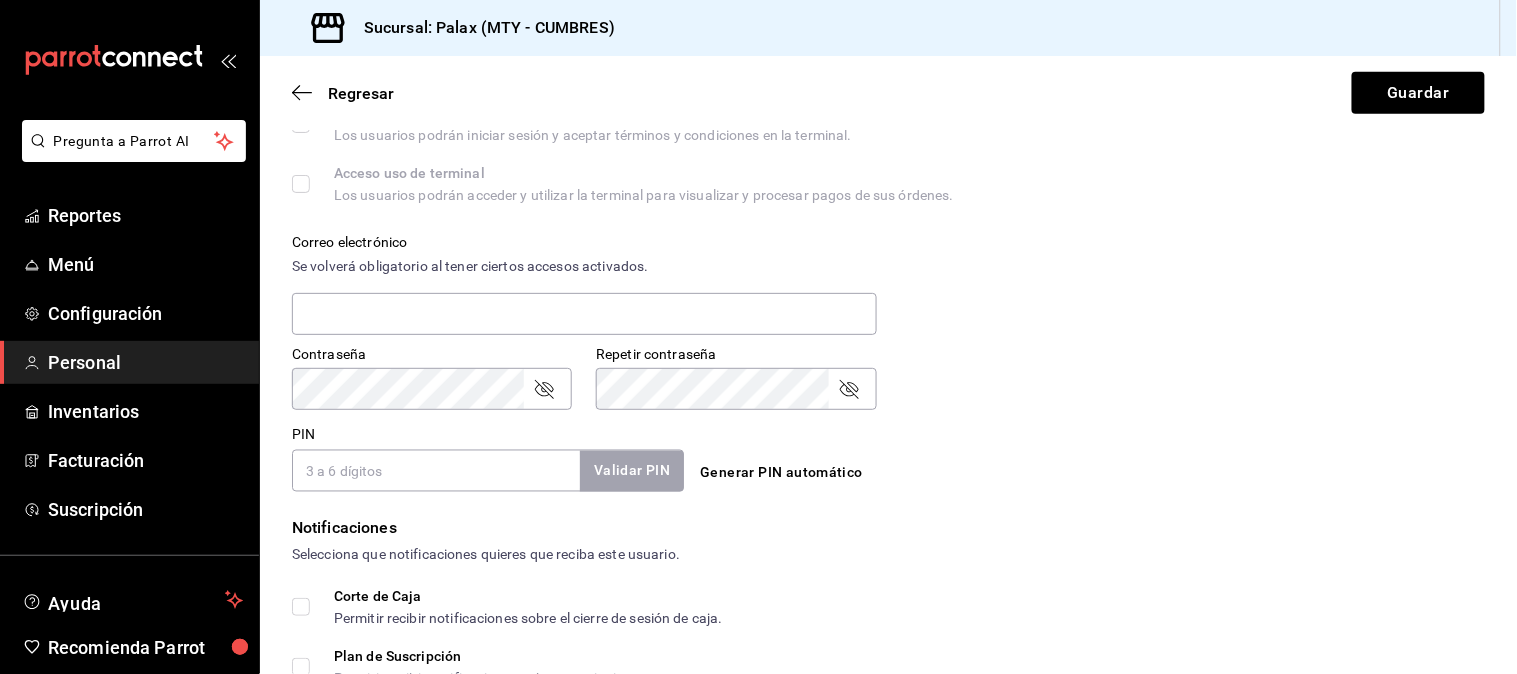 scroll, scrollTop: 666, scrollLeft: 0, axis: vertical 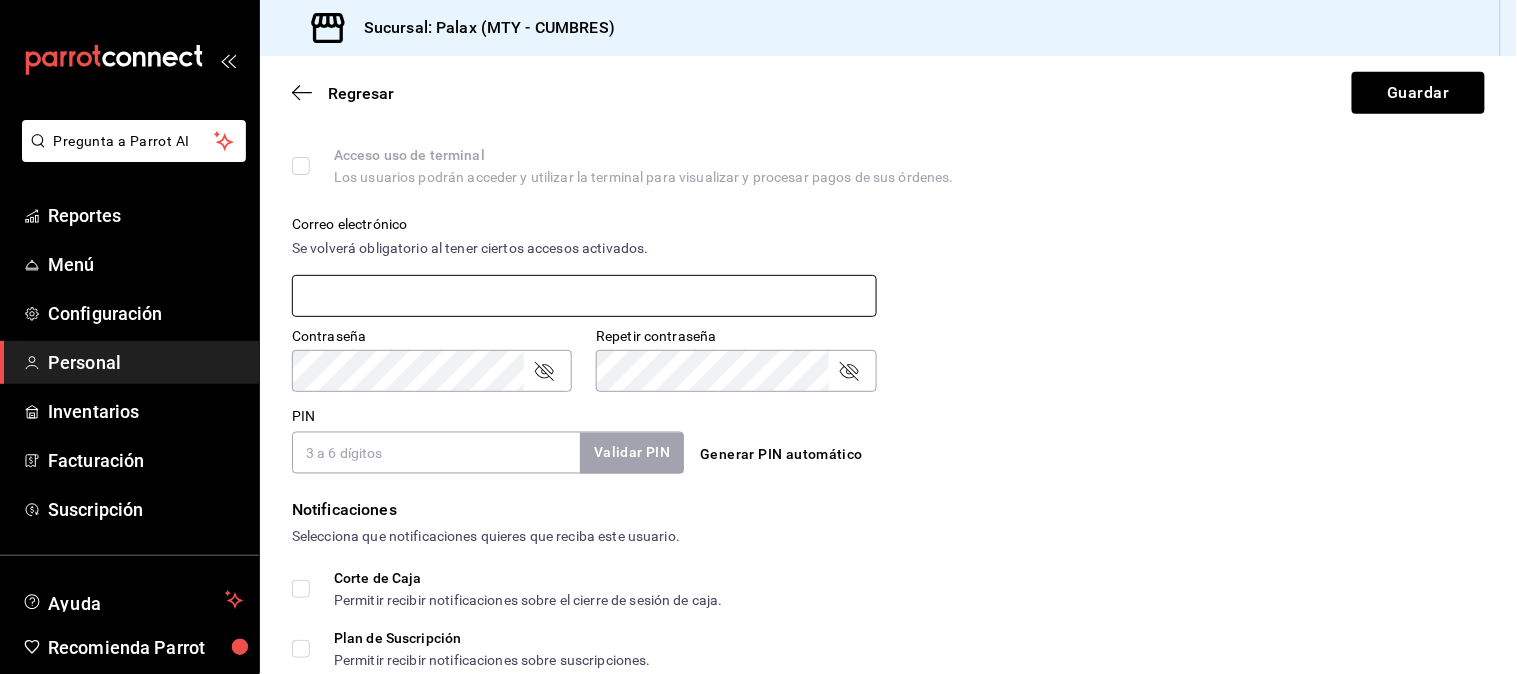 click at bounding box center (584, 296) 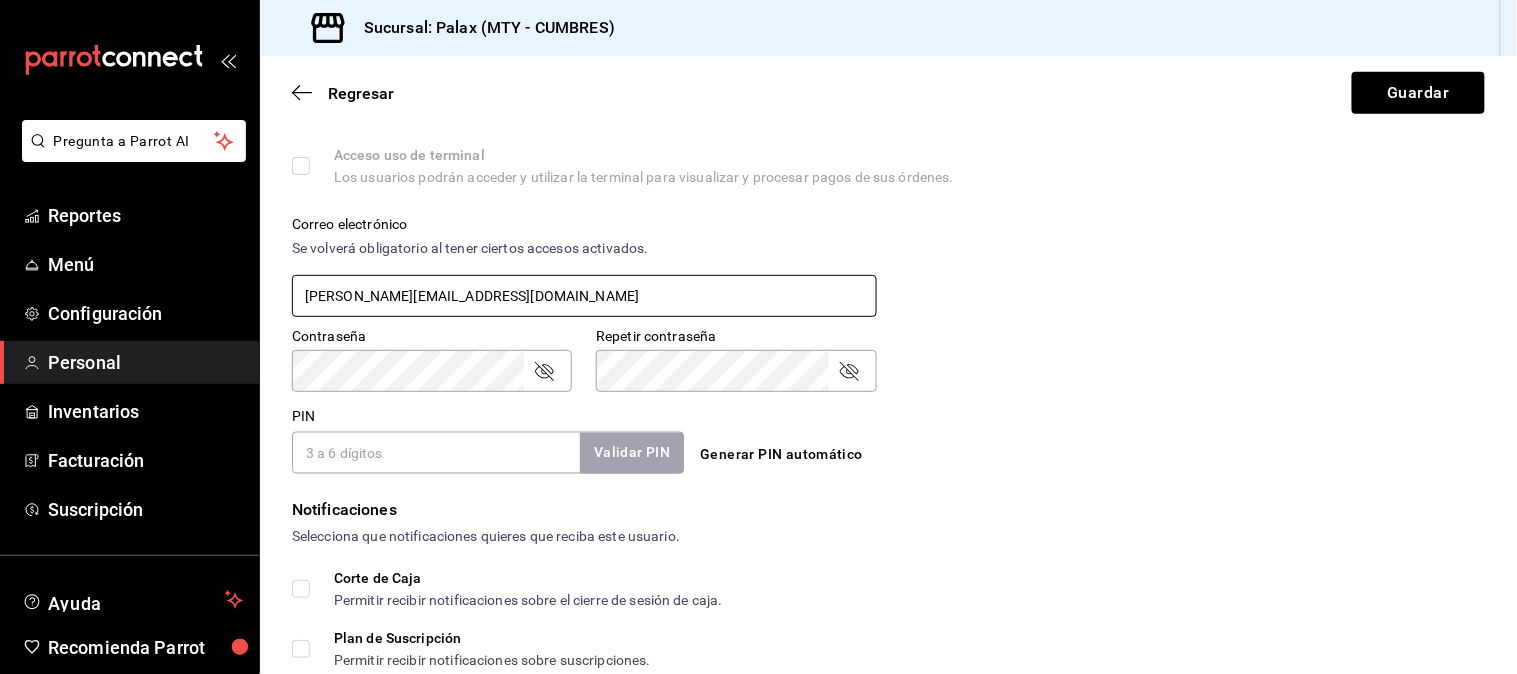 type on "HECTOR@PALAX.COM" 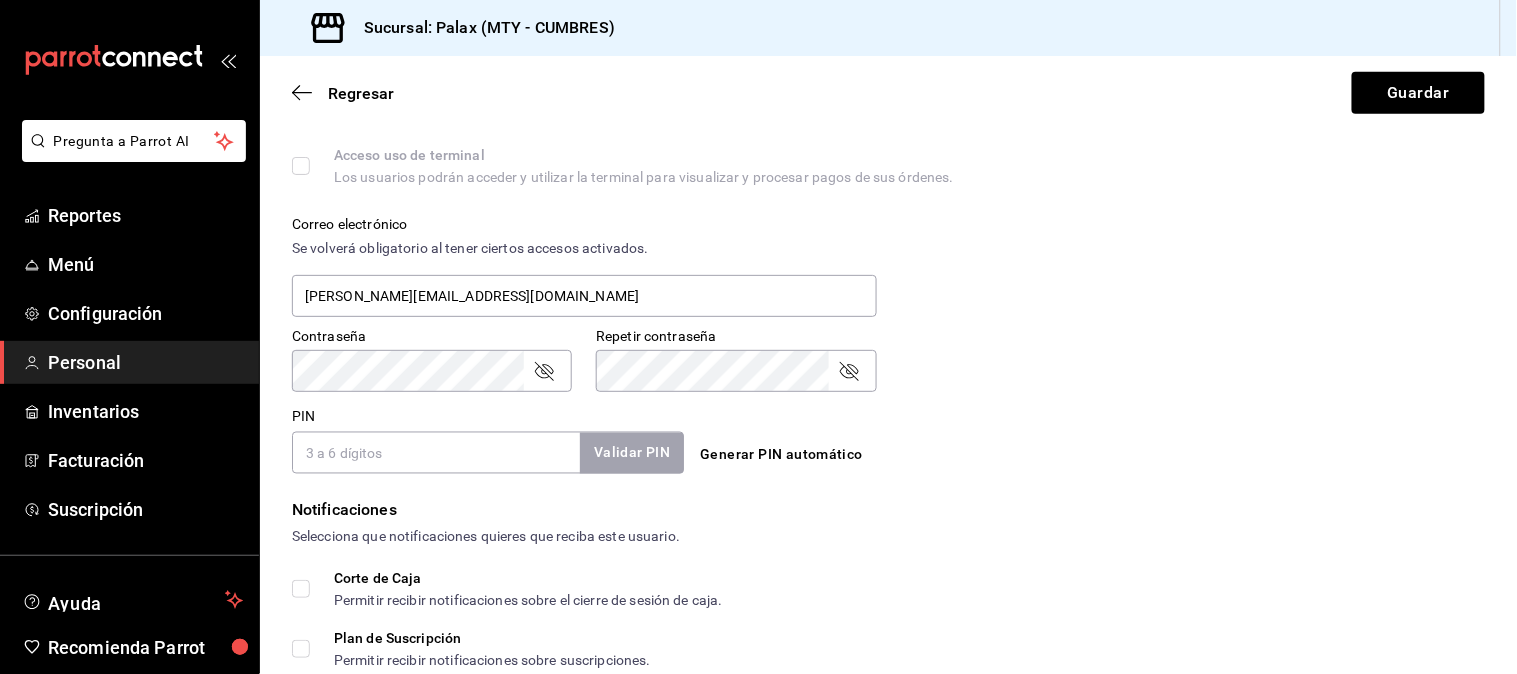 type 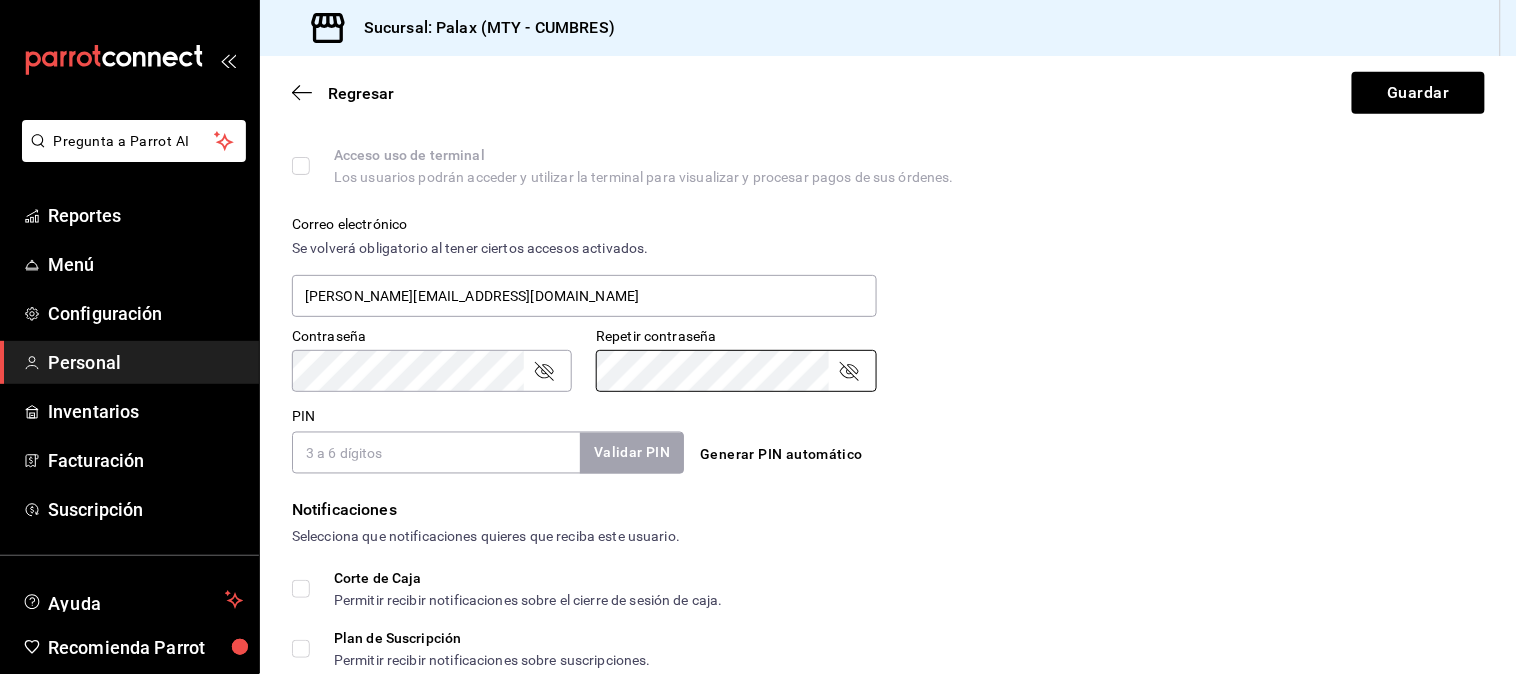 click on "PIN" at bounding box center (436, 453) 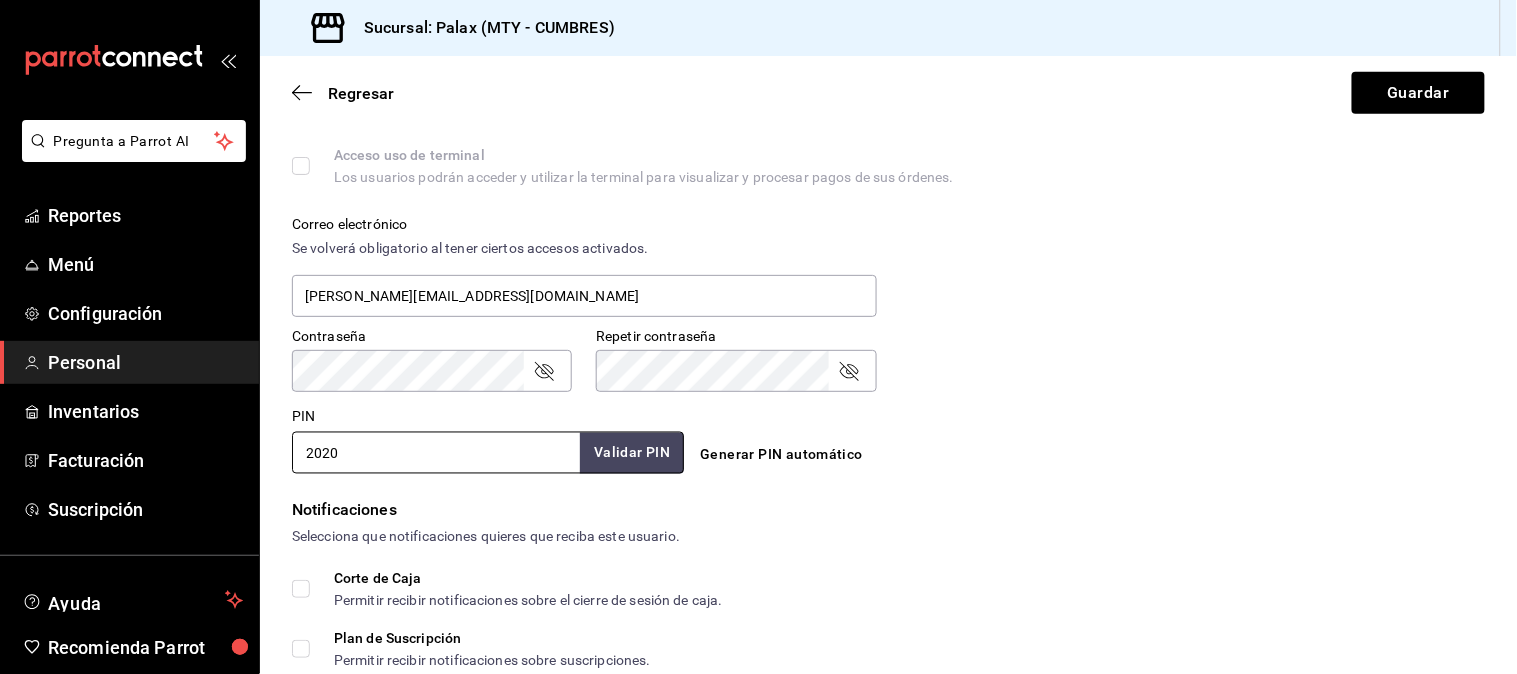 type on "2020" 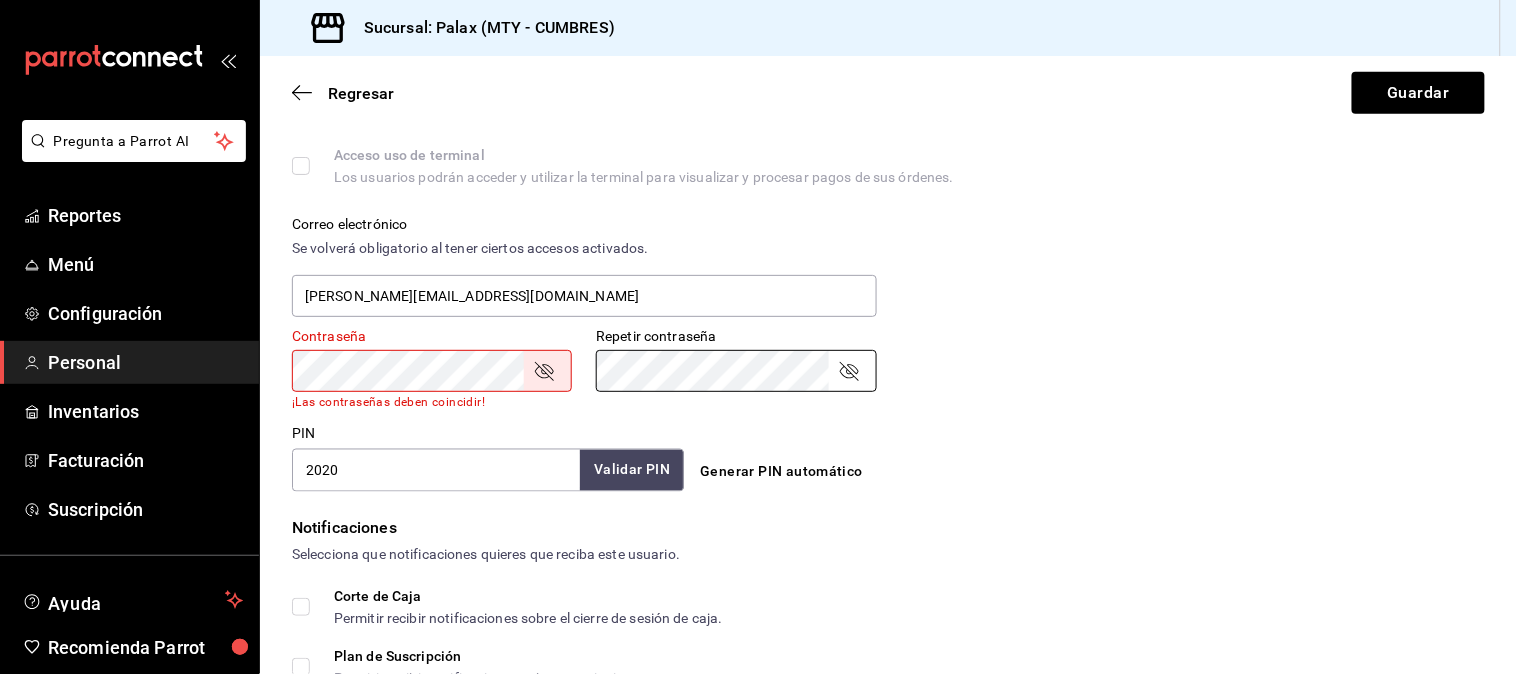 click on "Guardar" at bounding box center [1418, 93] 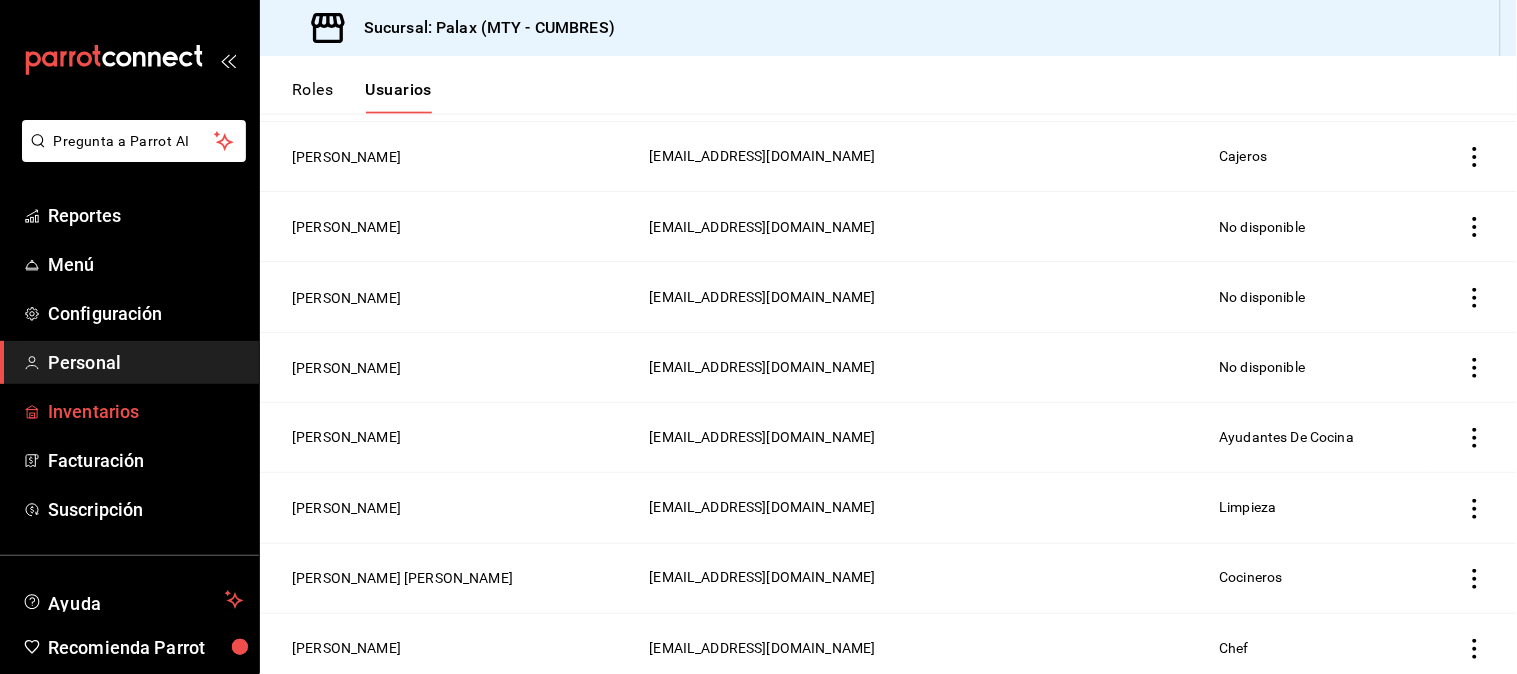 scroll, scrollTop: 777, scrollLeft: 0, axis: vertical 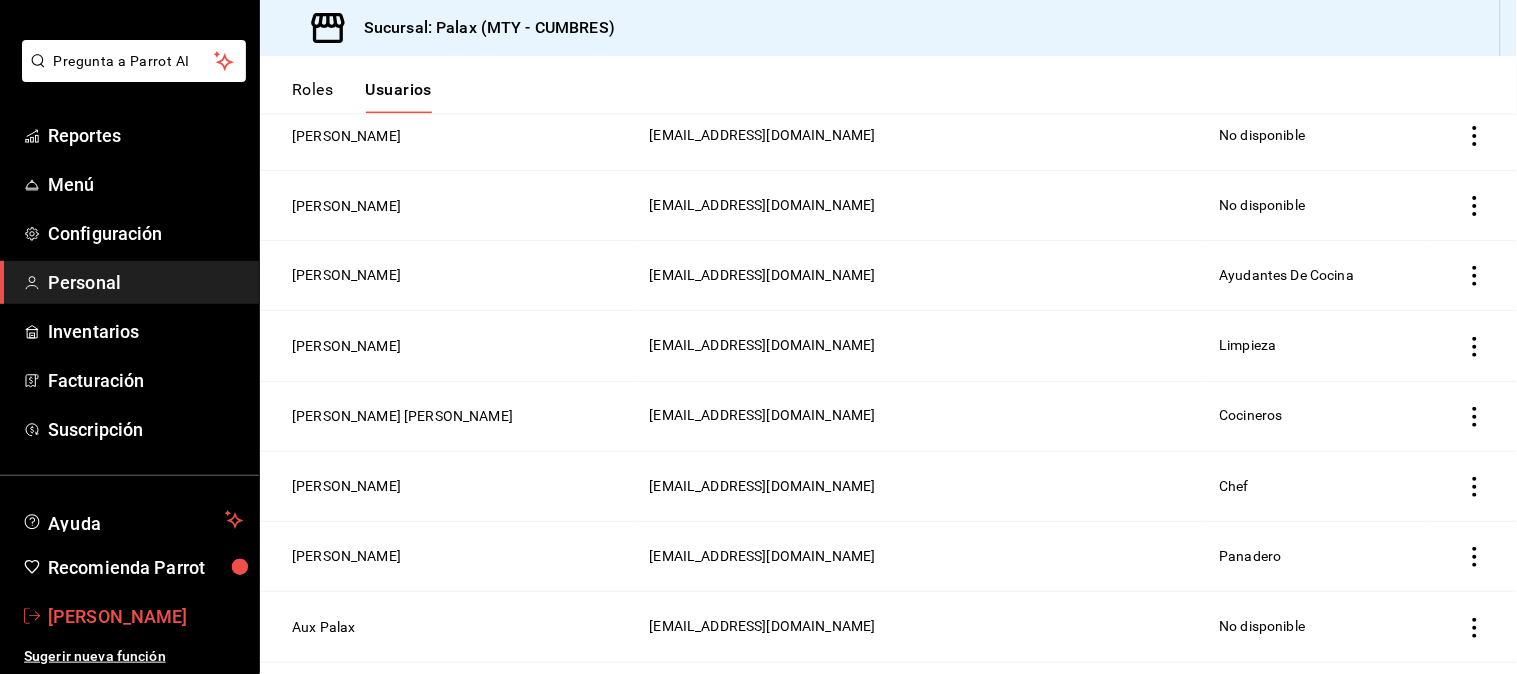 click on "Julian Hueso" at bounding box center (145, 616) 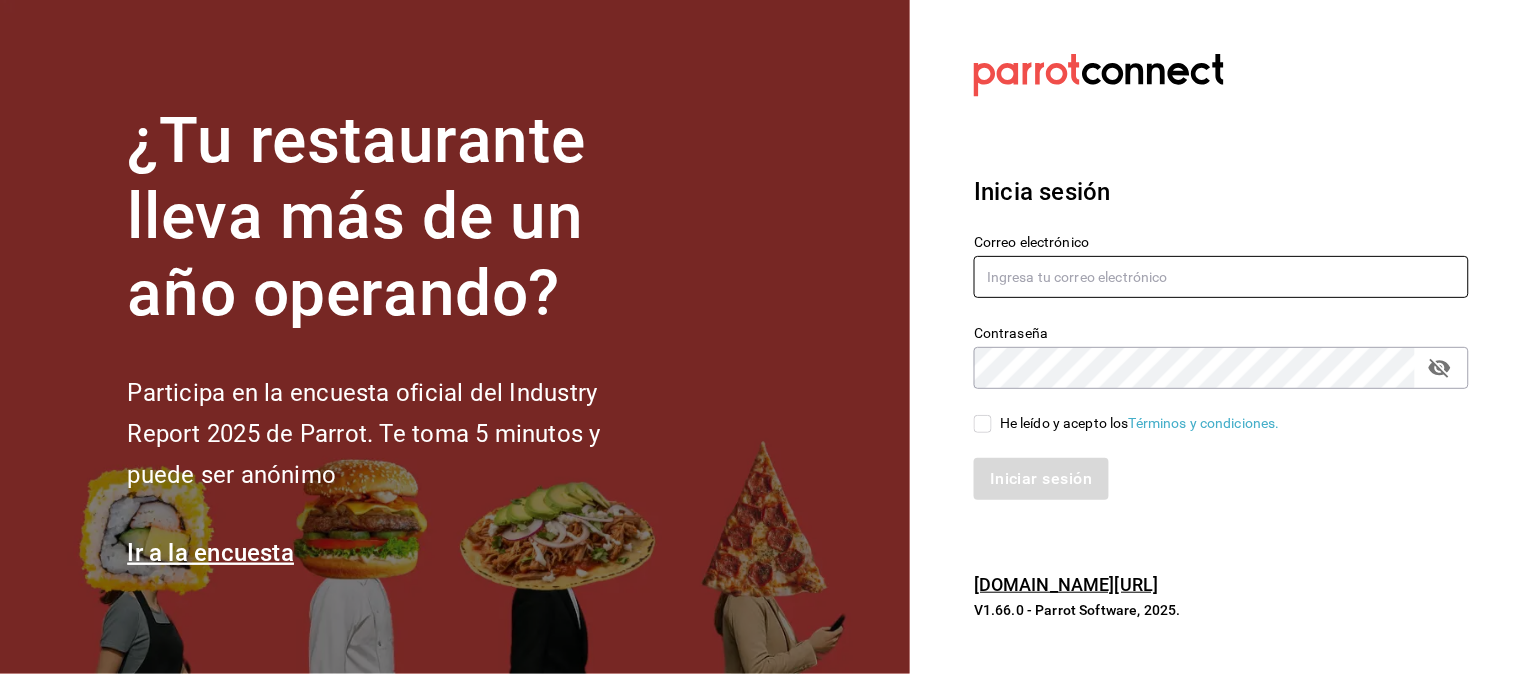 click at bounding box center (1221, 277) 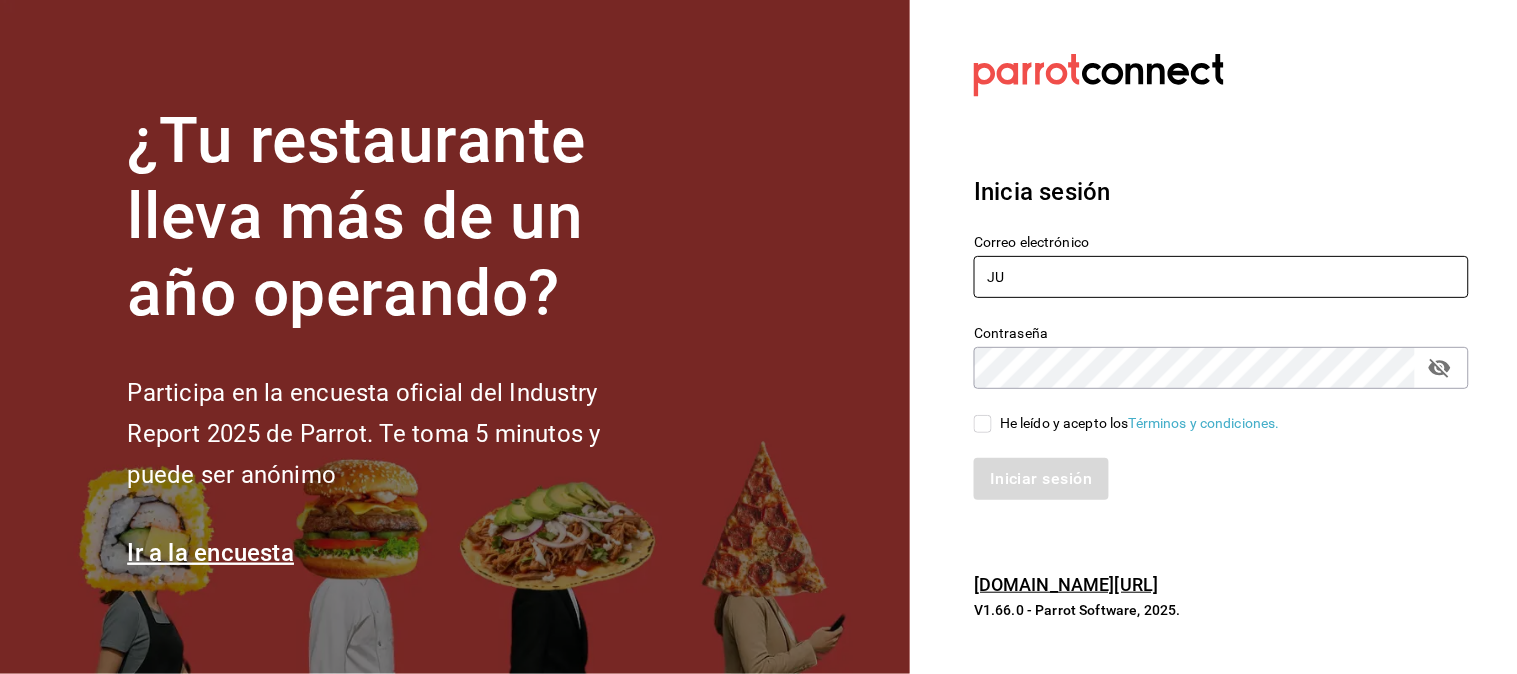 type on "J" 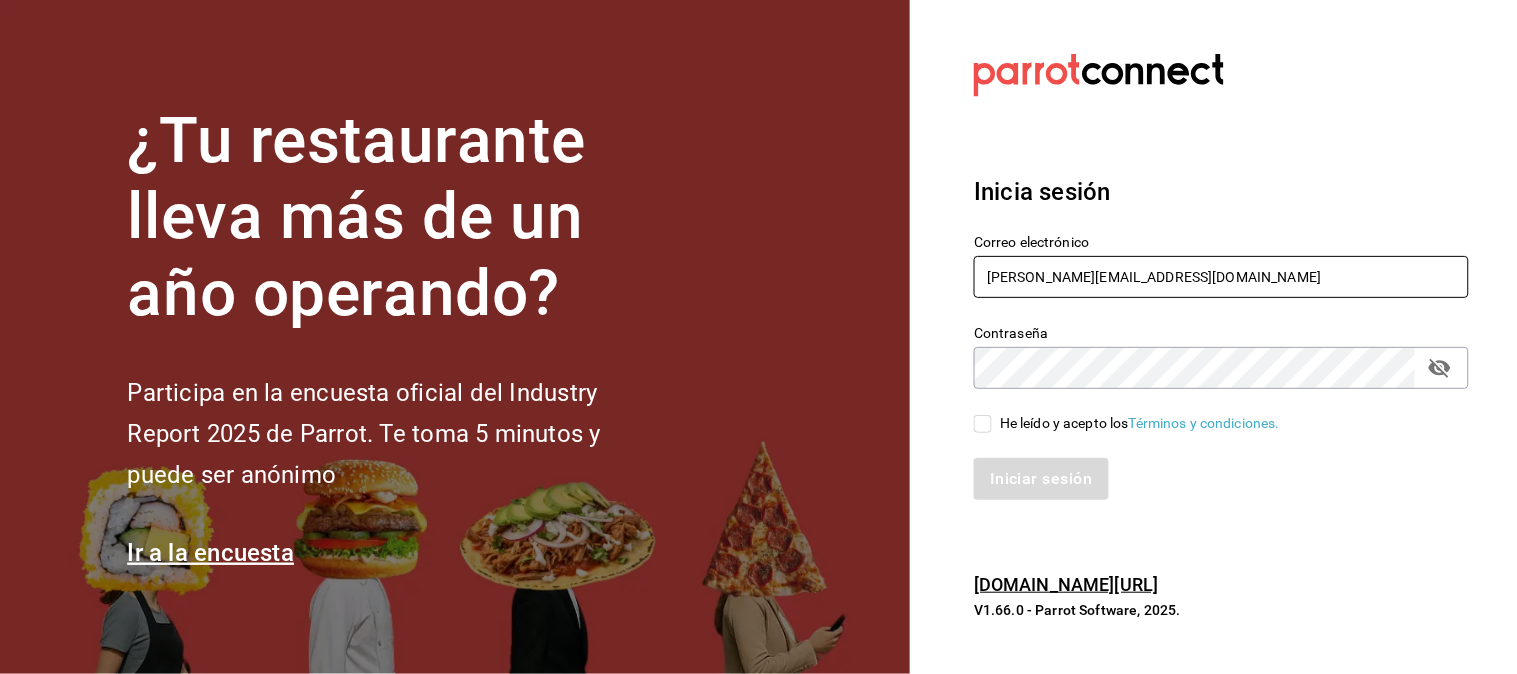 type on "[PERSON_NAME][EMAIL_ADDRESS][DOMAIN_NAME]" 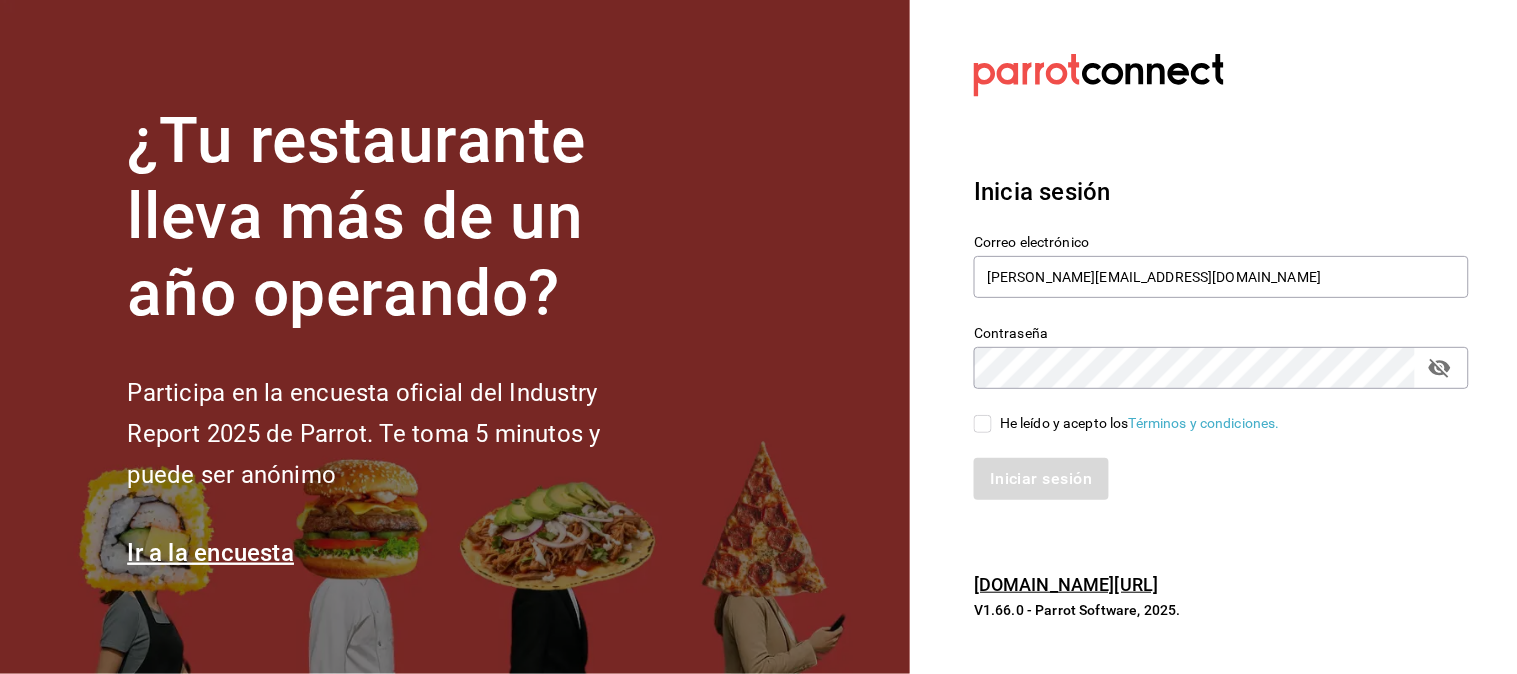 click on "He leído y acepto los  Términos y condiciones." at bounding box center [983, 424] 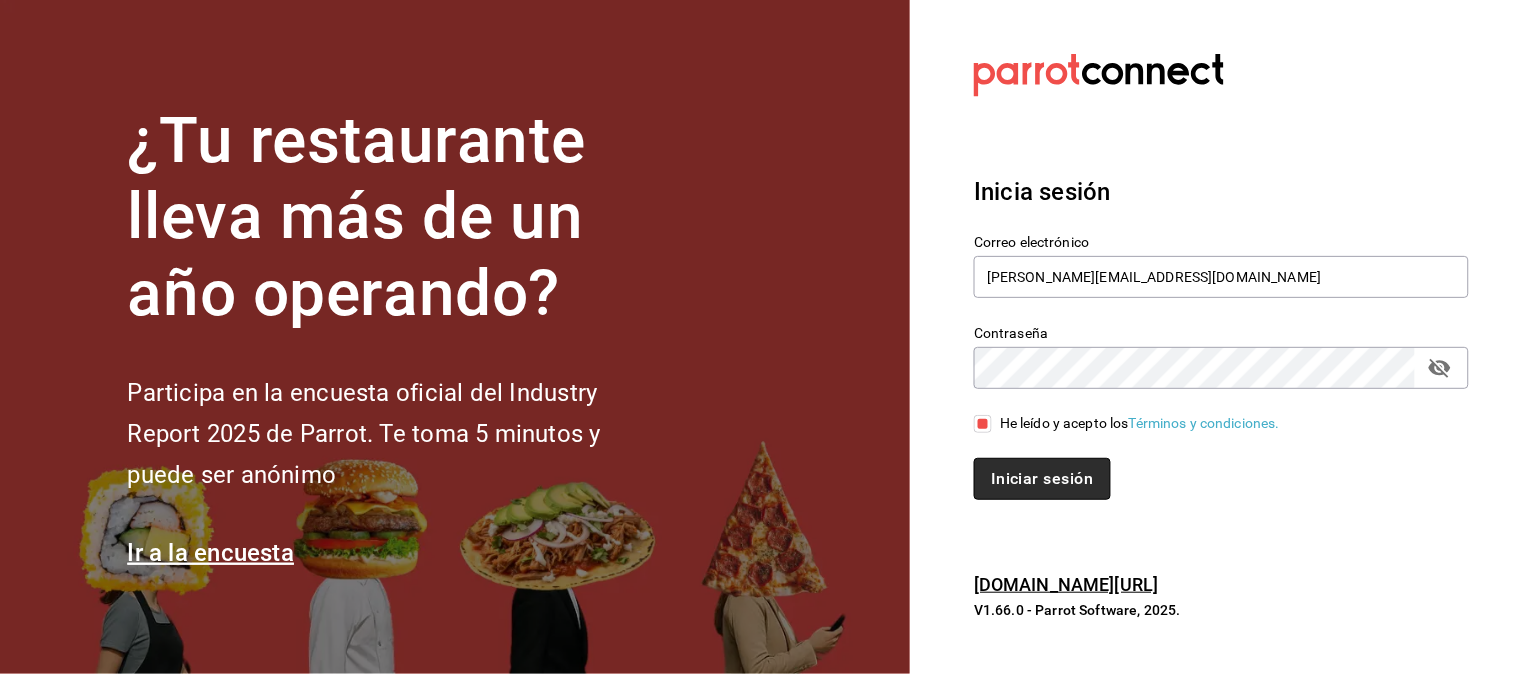 click on "Iniciar sesión" at bounding box center [1042, 479] 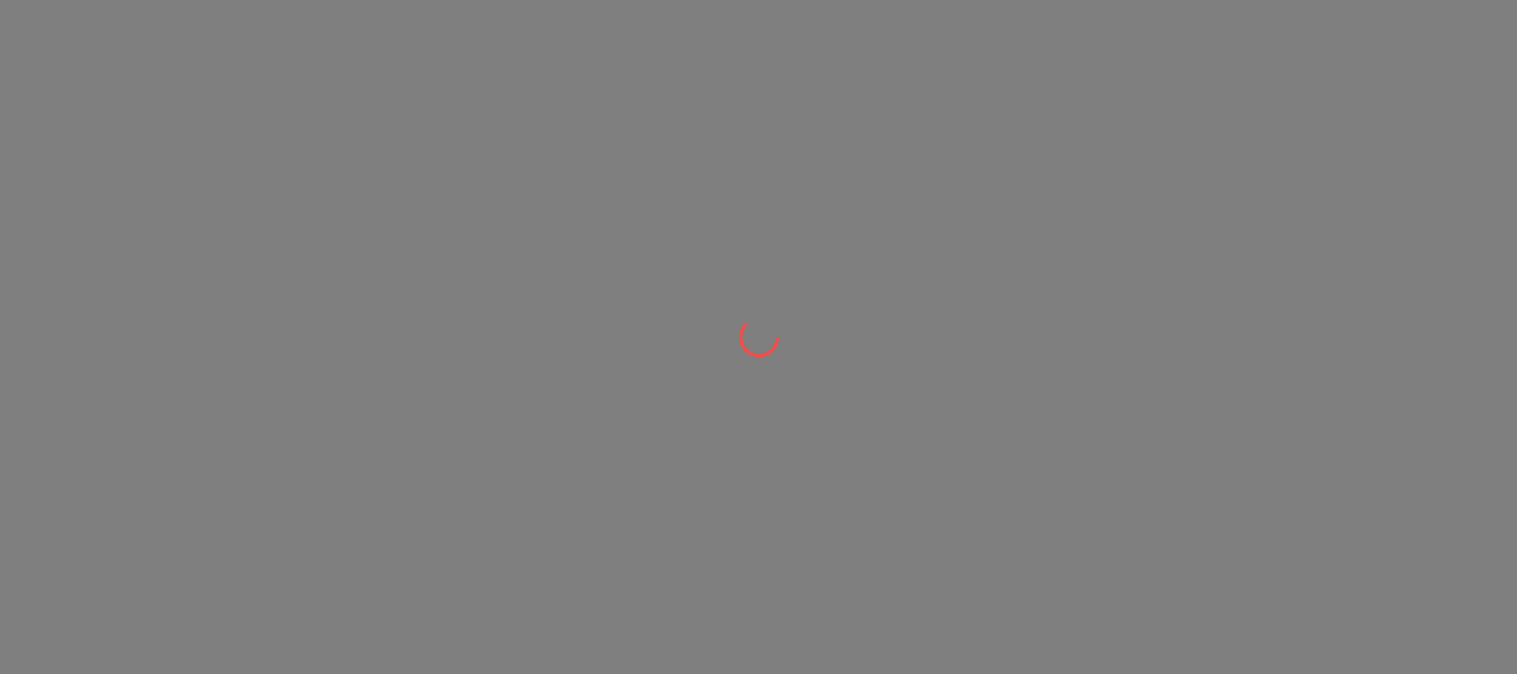 scroll, scrollTop: 0, scrollLeft: 0, axis: both 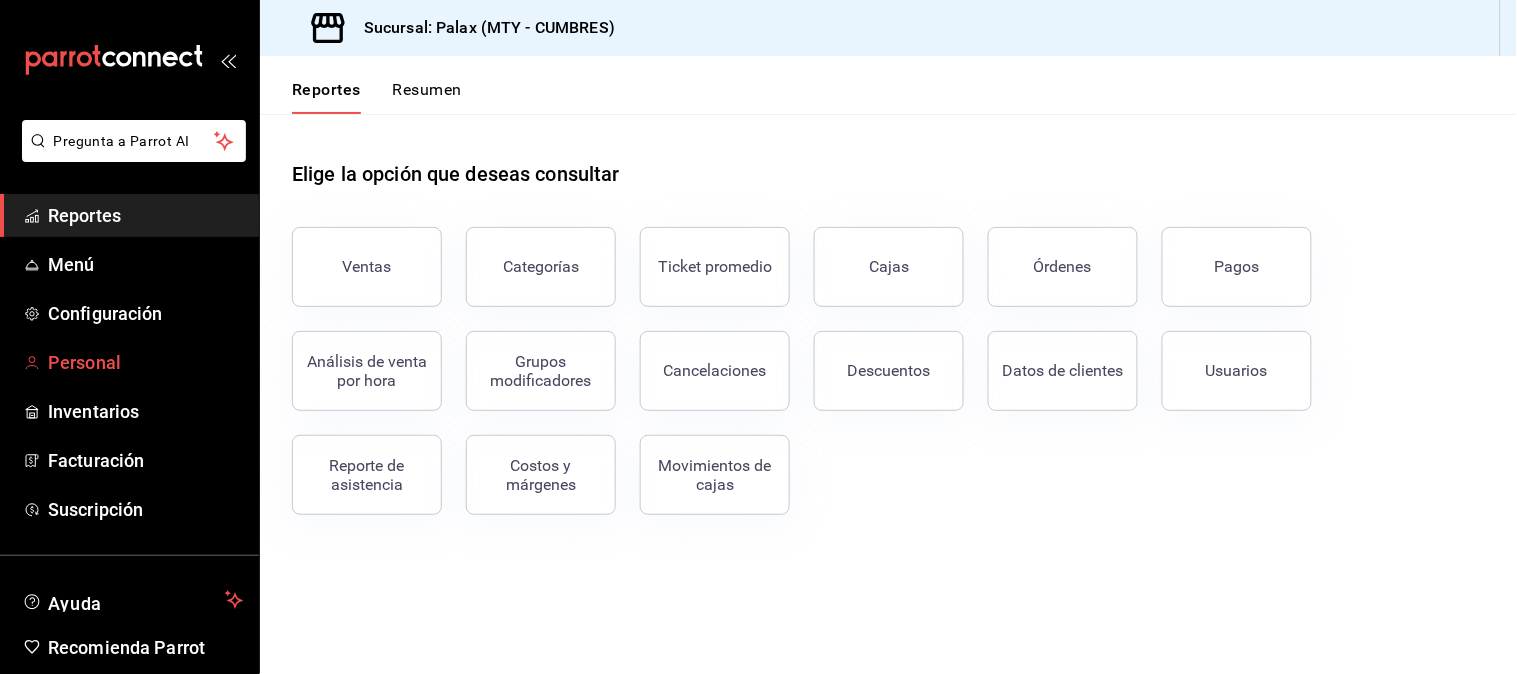 click on "Personal" at bounding box center [145, 362] 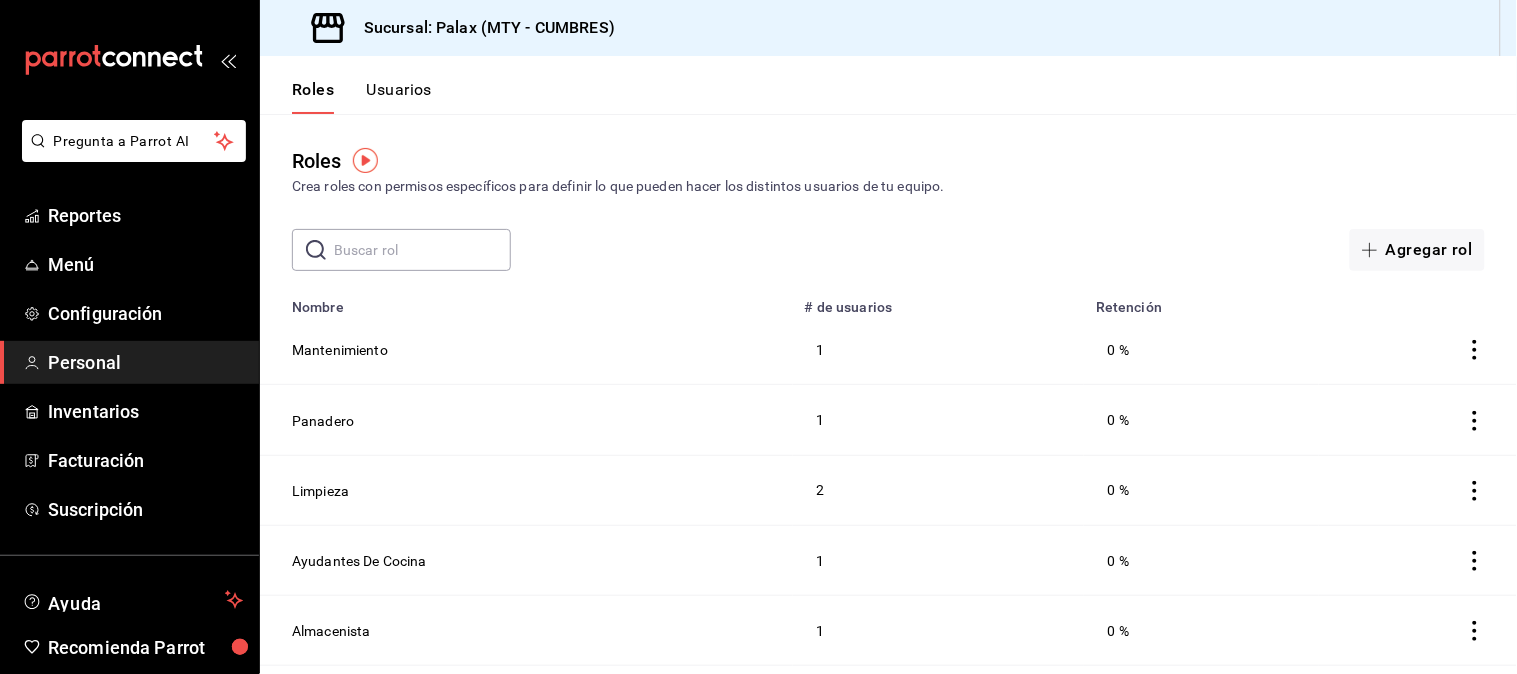 click at bounding box center [422, 250] 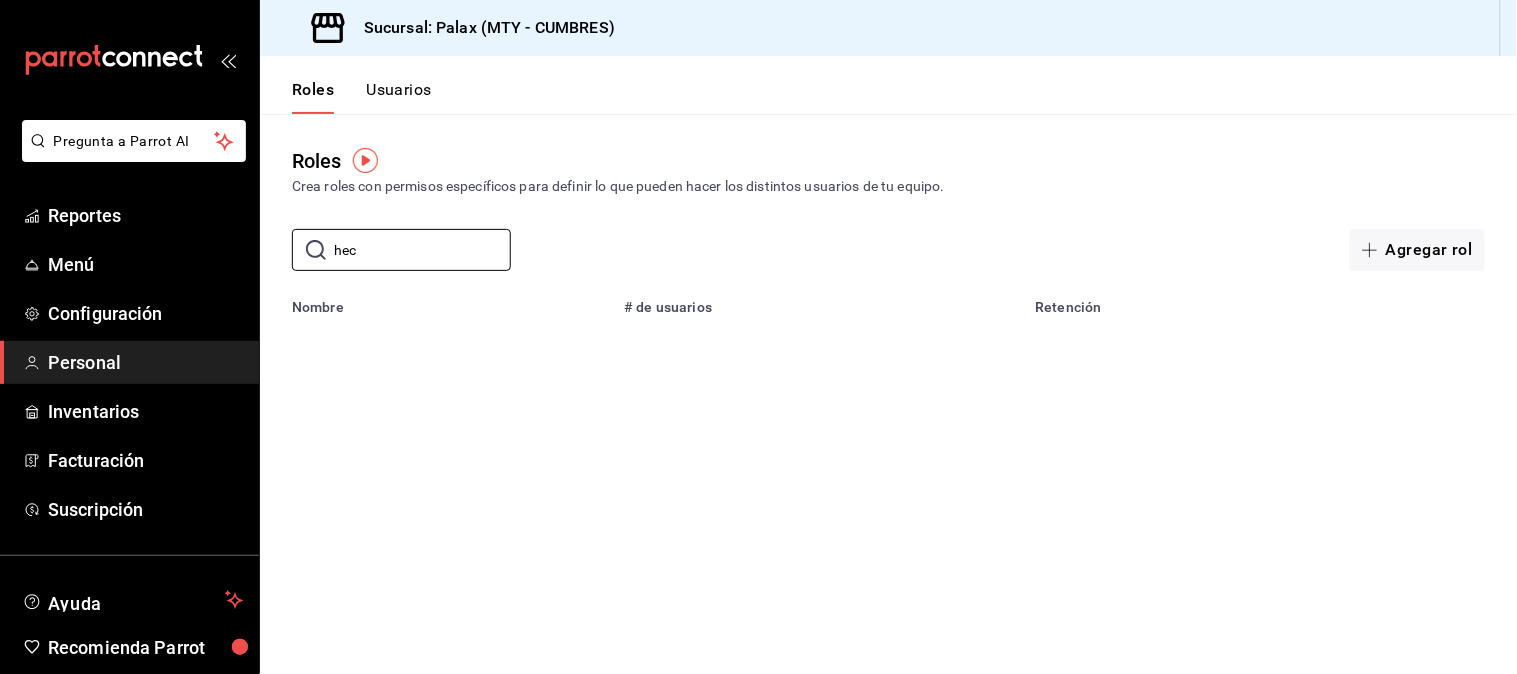 type on "hec" 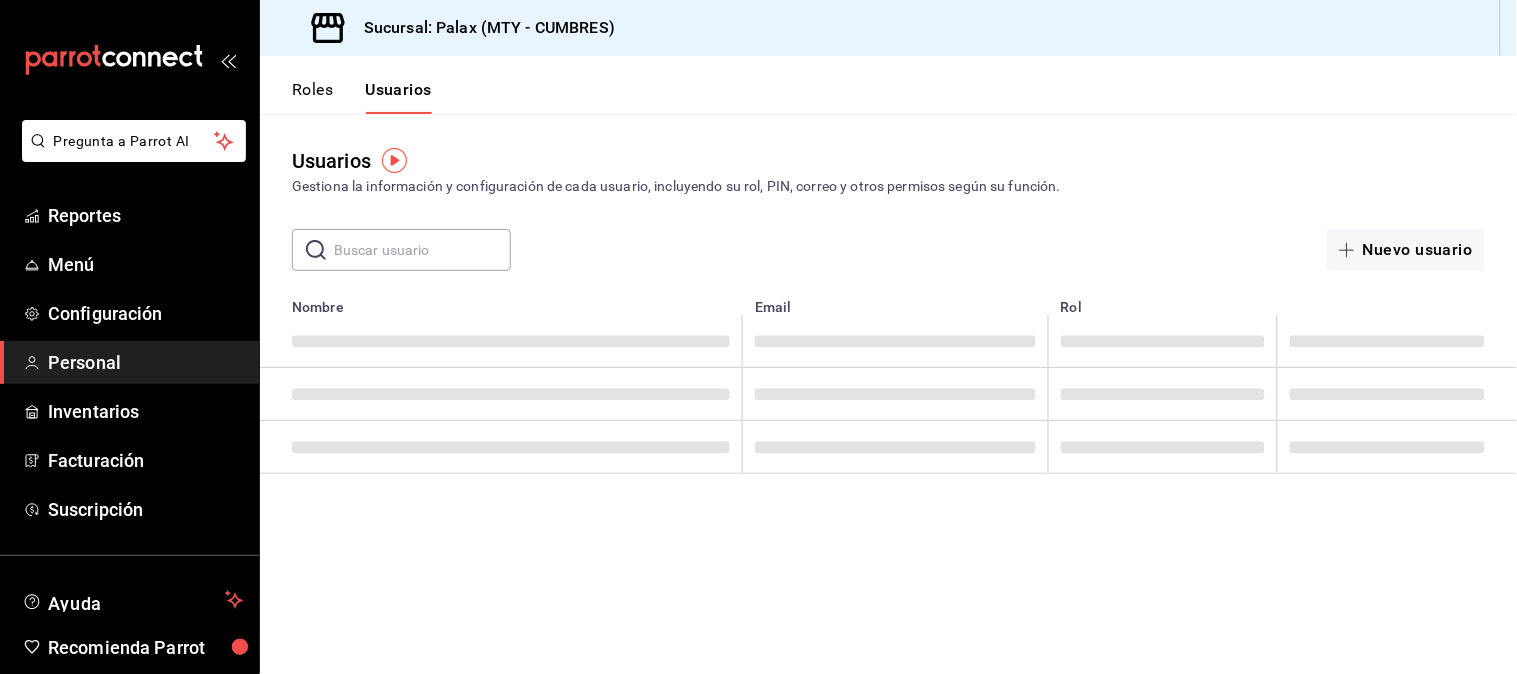 click at bounding box center [422, 250] 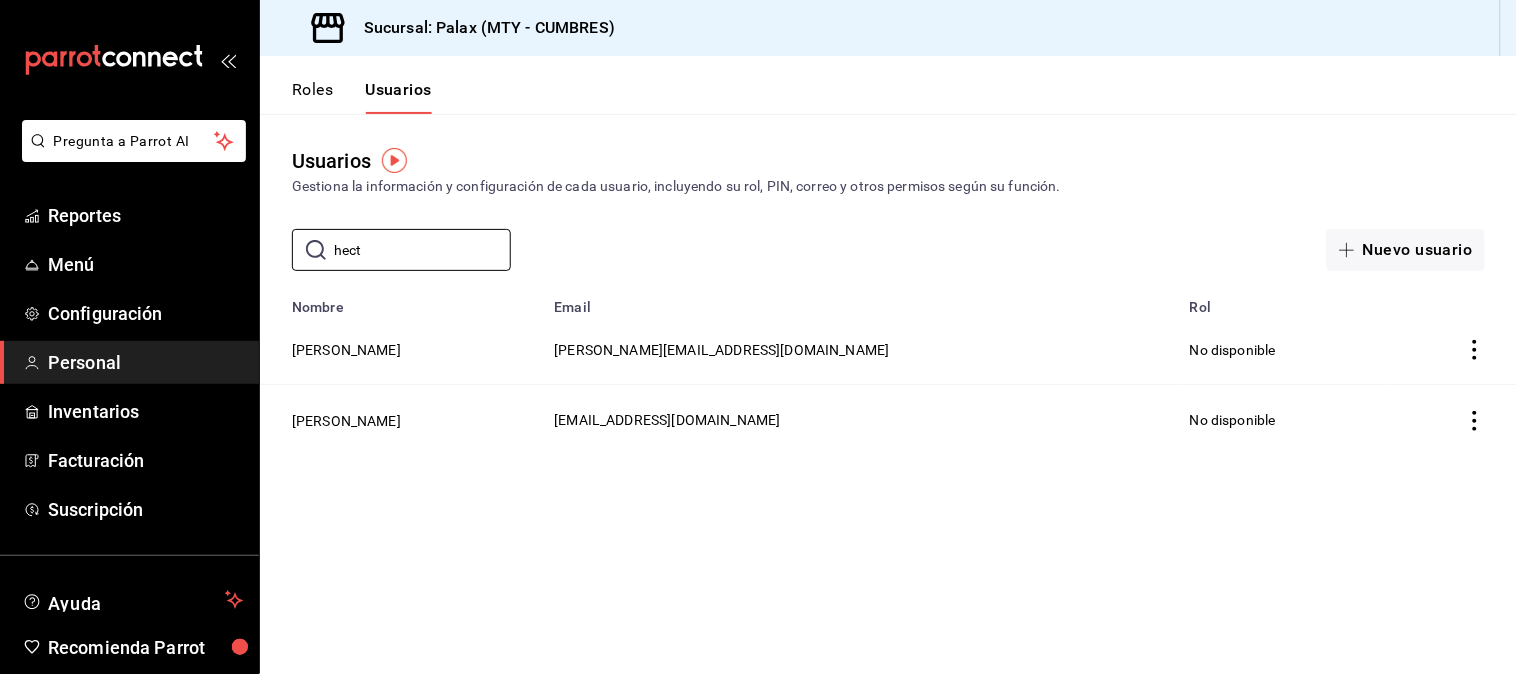 type on "hect" 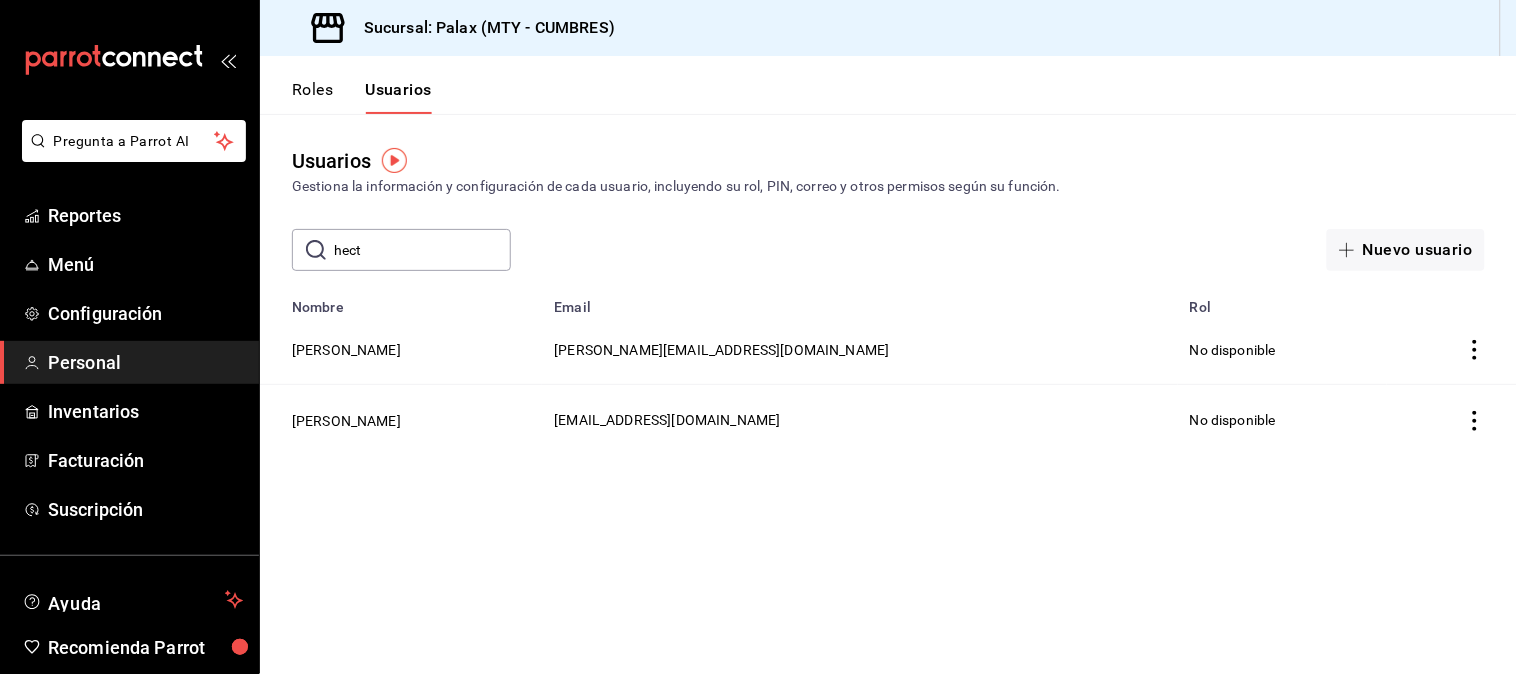 click 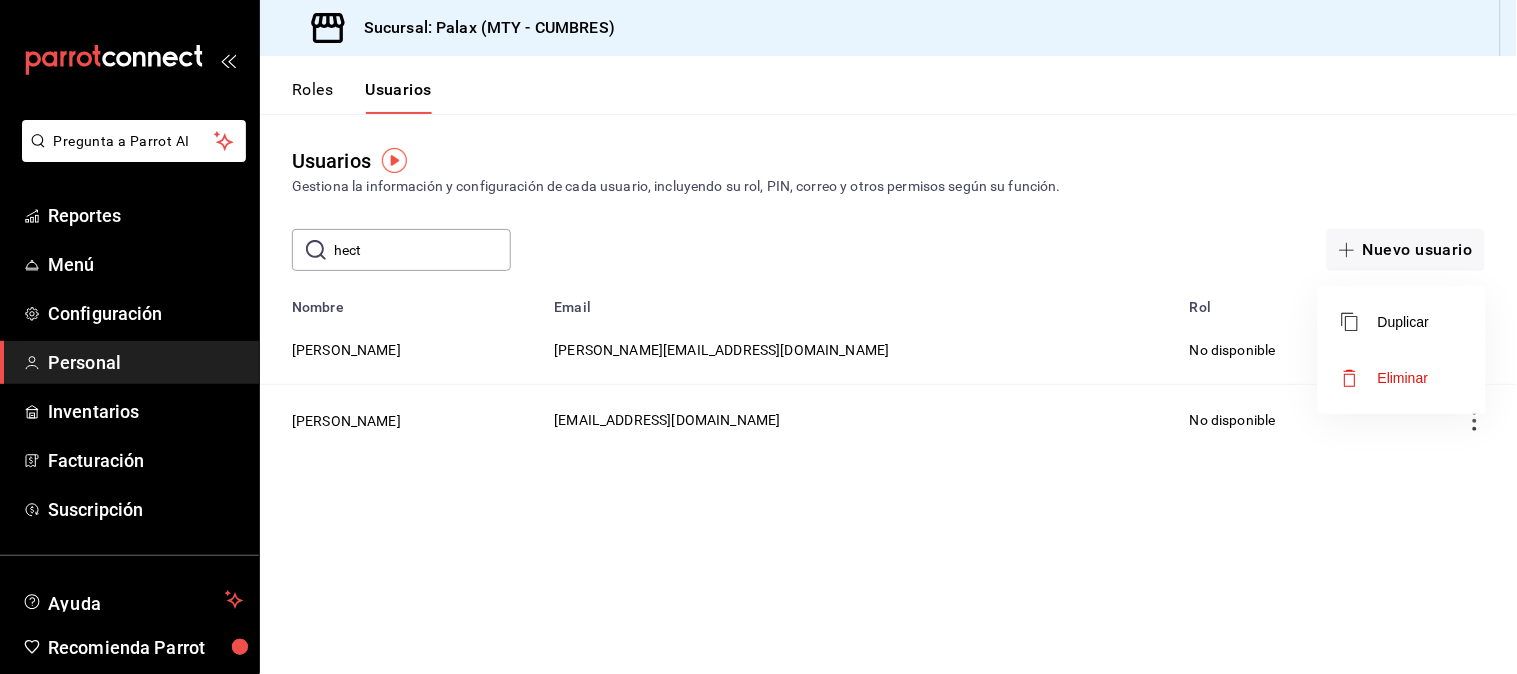 click at bounding box center (758, 337) 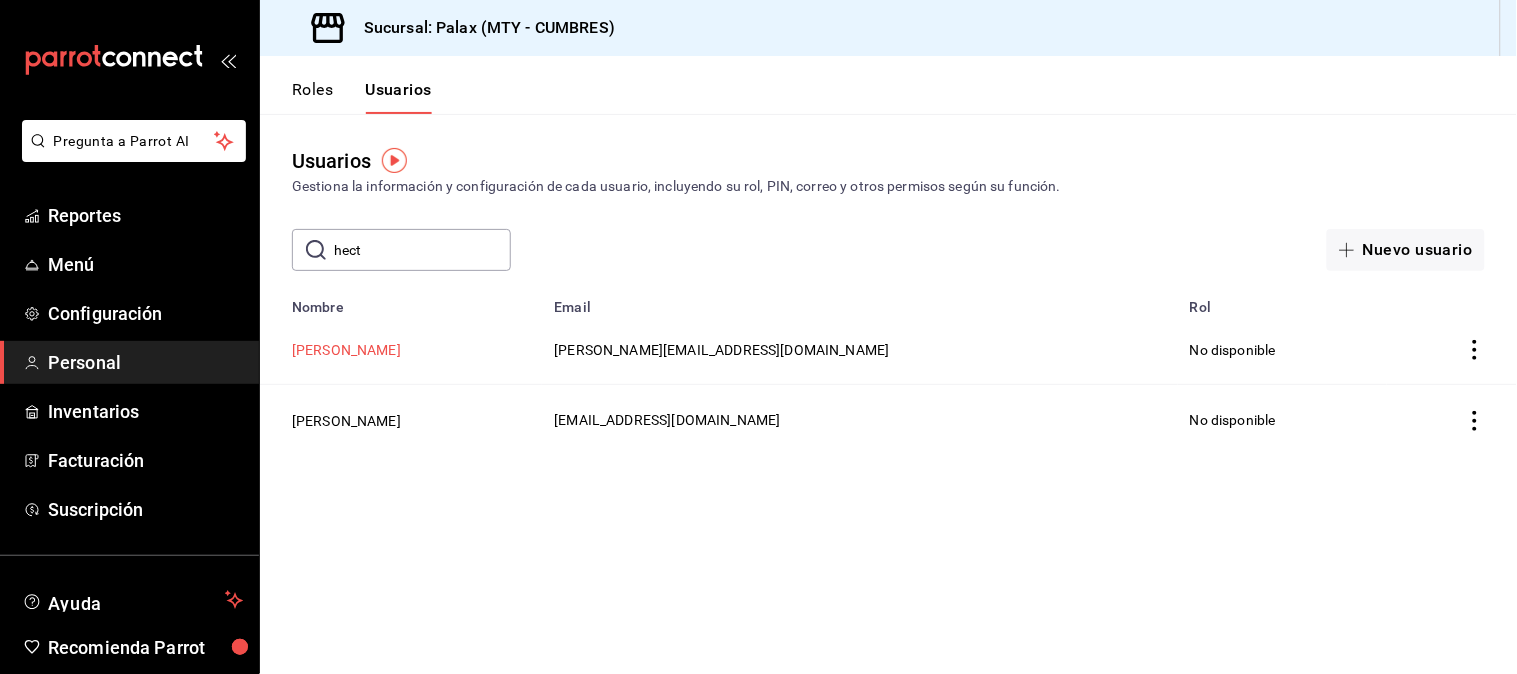 click on "HECTOR RODRIGUEZ" at bounding box center (346, 350) 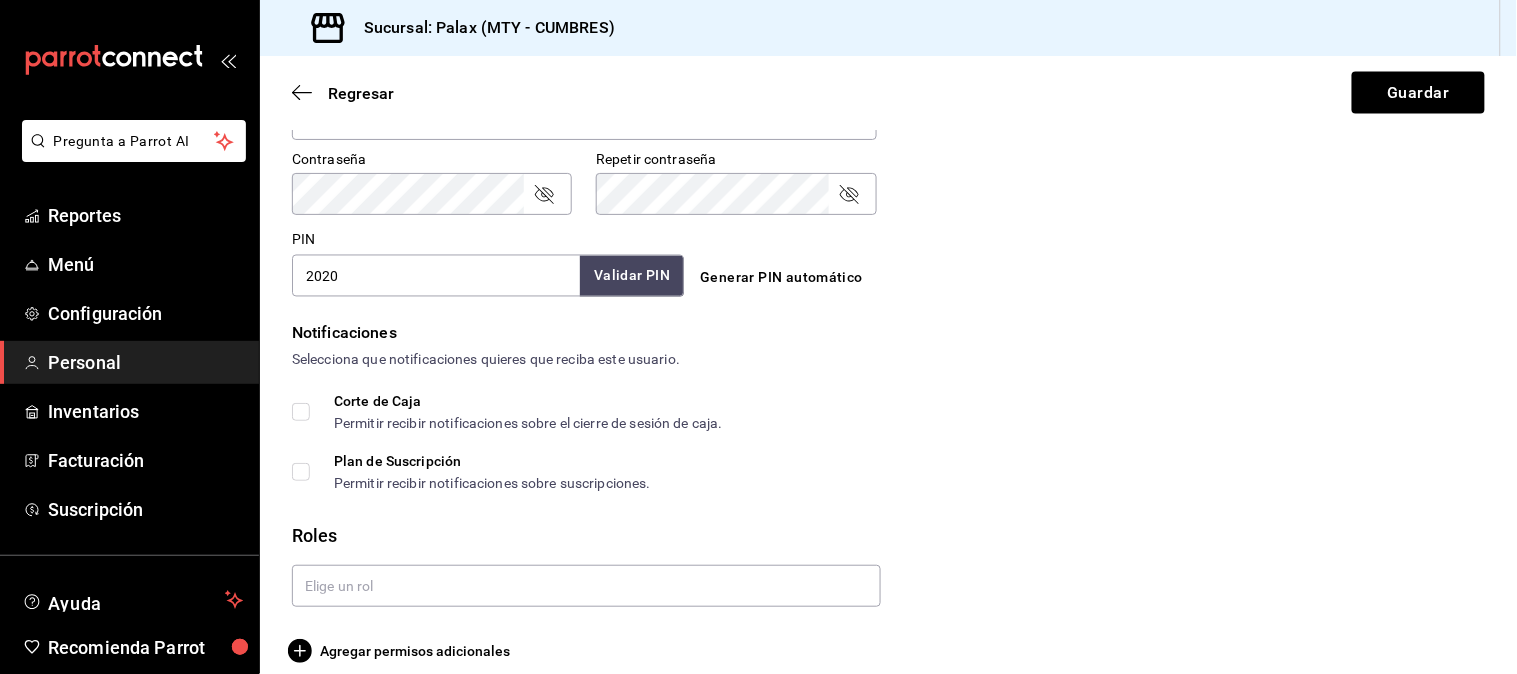 scroll, scrollTop: 862, scrollLeft: 0, axis: vertical 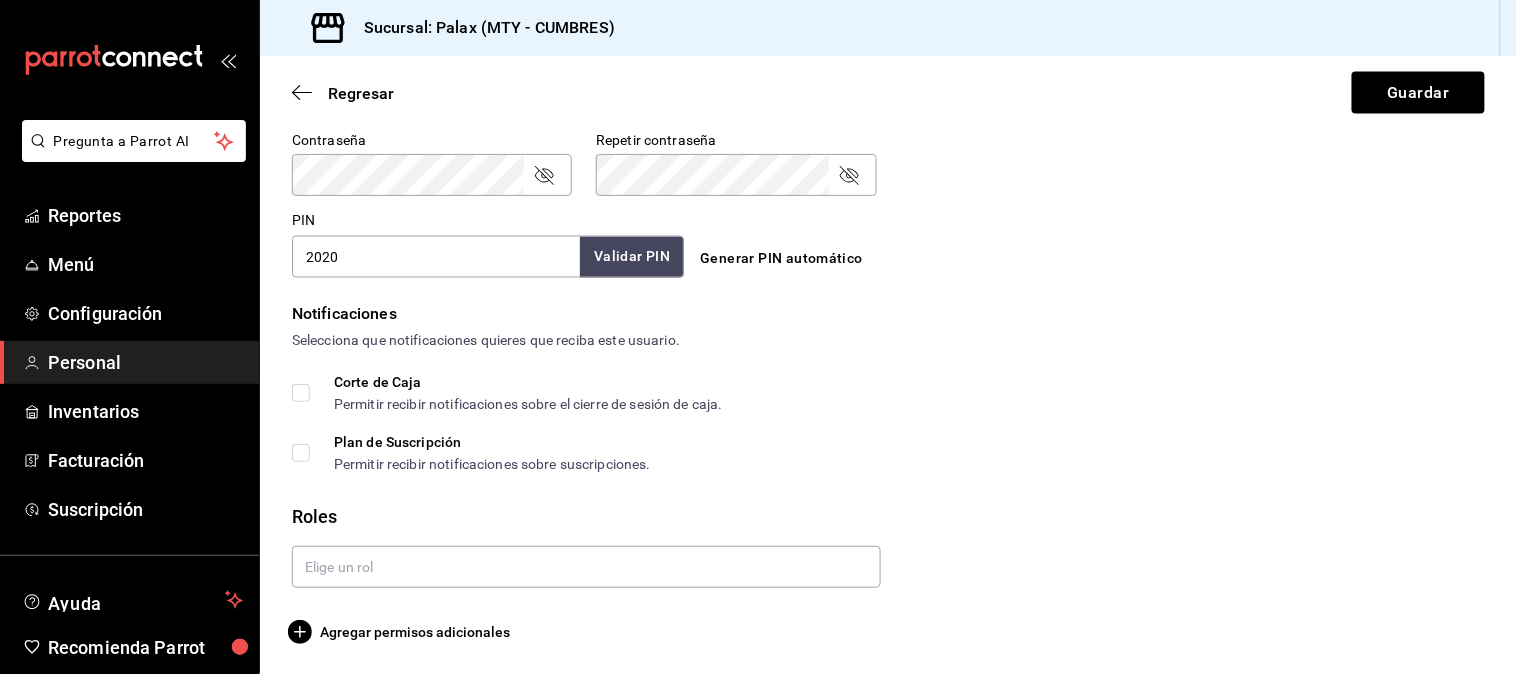 click on "Corte de Caja Permitir recibir notificaciones sobre el cierre de sesión de caja." at bounding box center (301, 393) 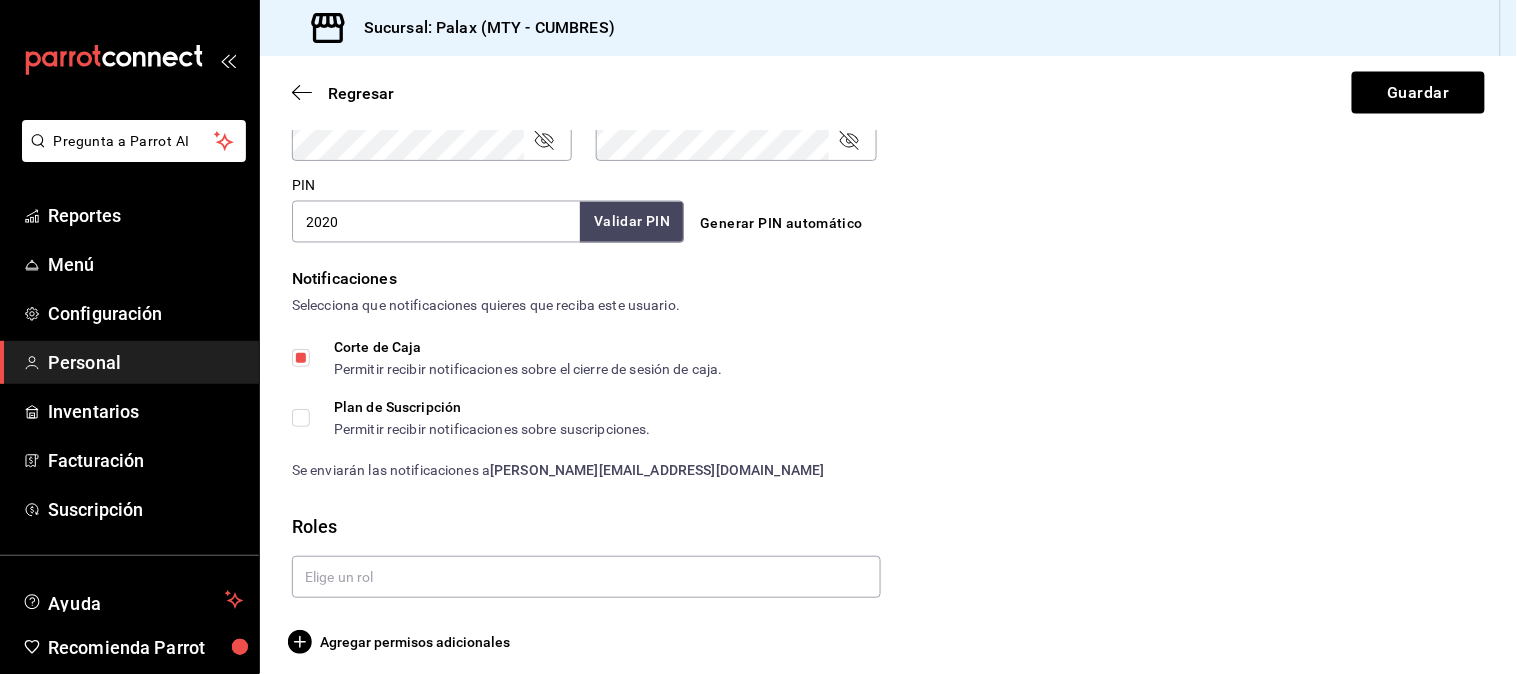 scroll, scrollTop: 907, scrollLeft: 0, axis: vertical 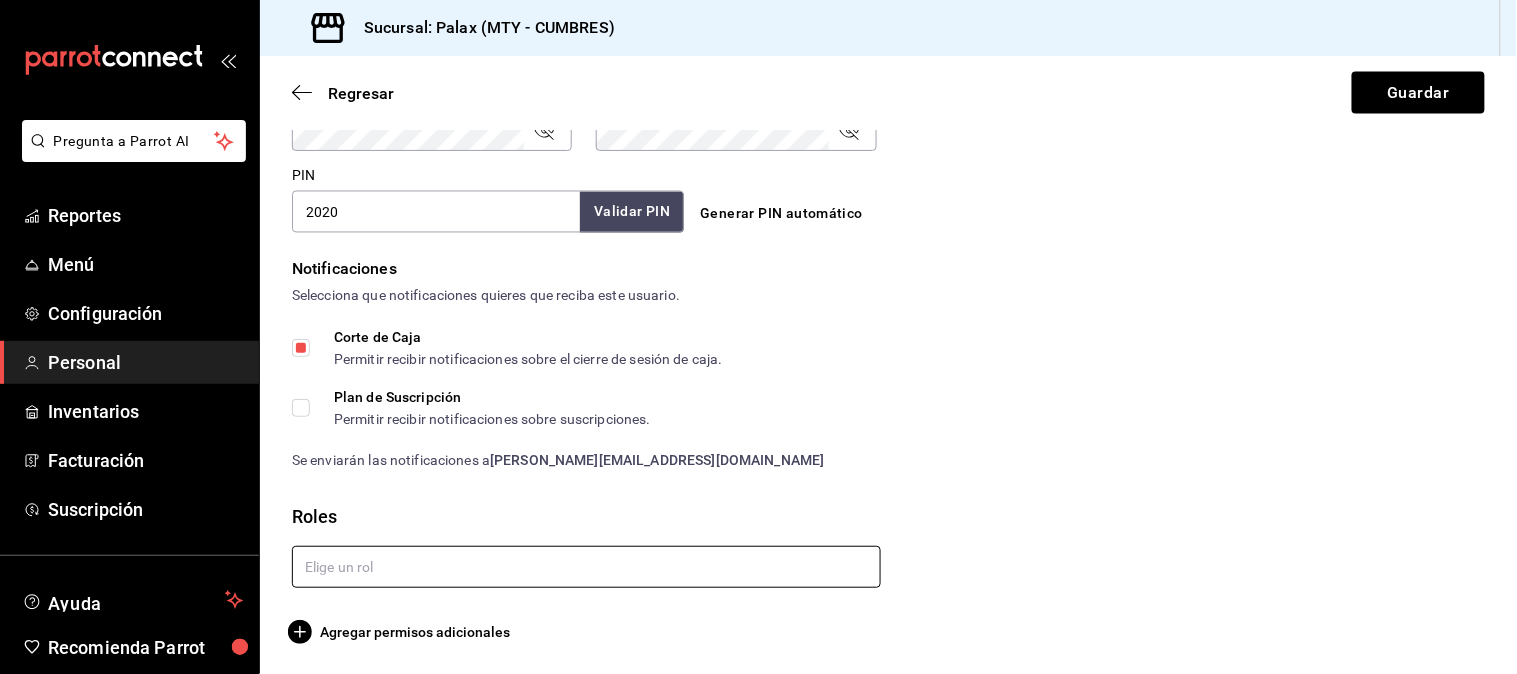 click at bounding box center (586, 567) 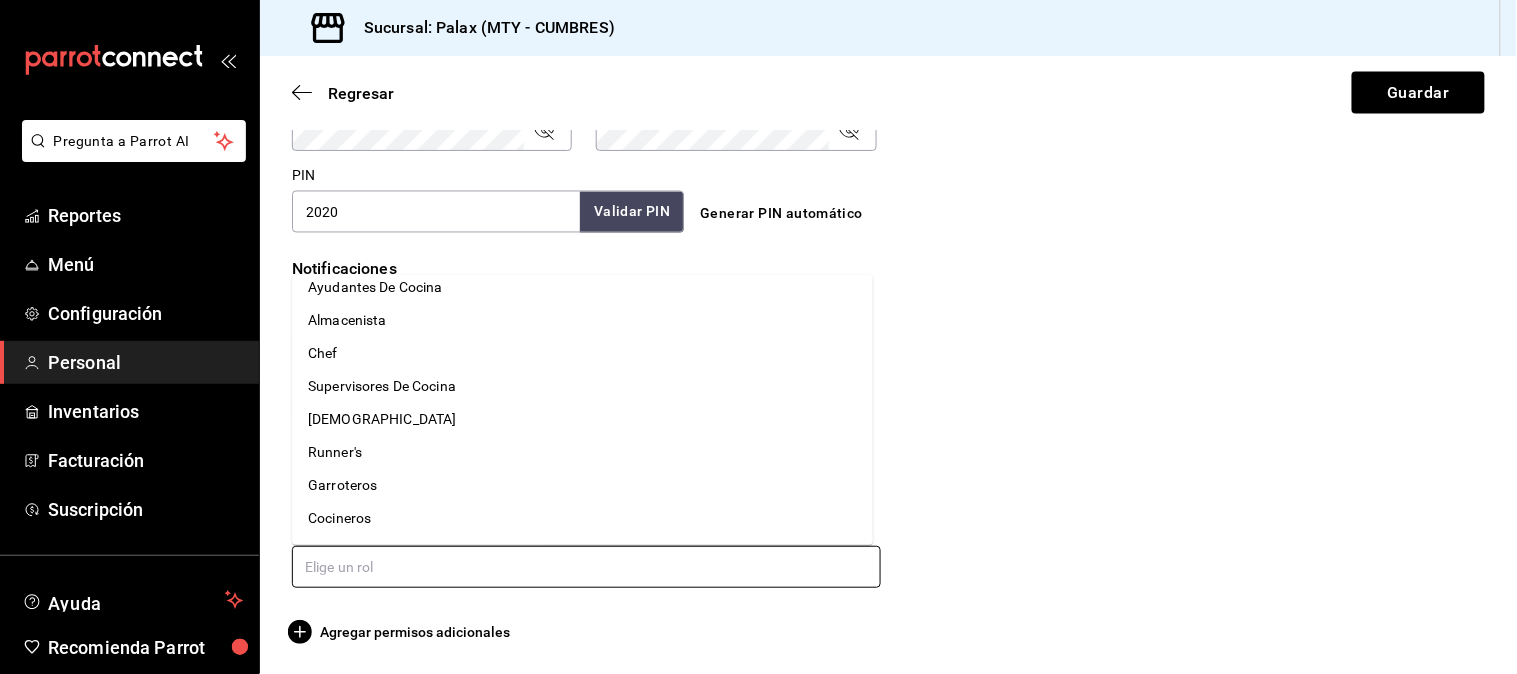 scroll, scrollTop: 222, scrollLeft: 0, axis: vertical 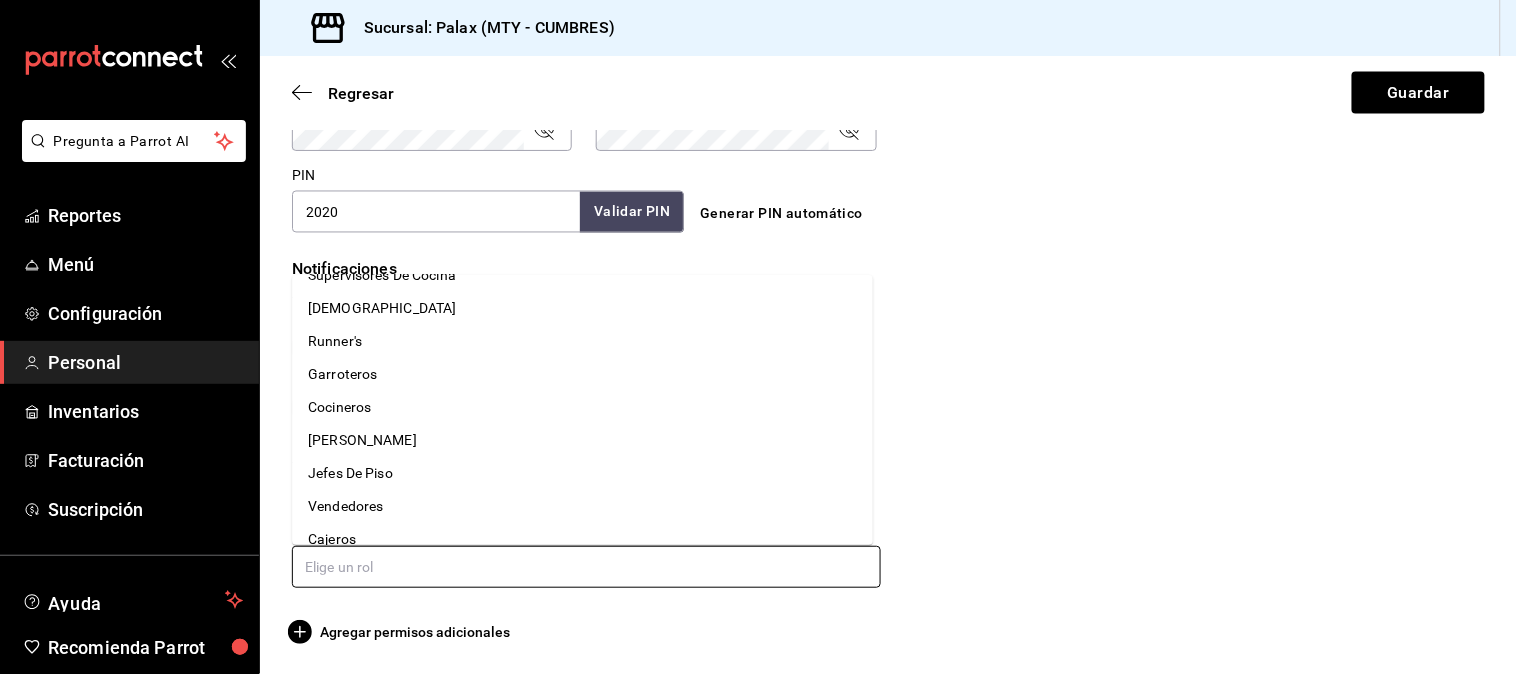 click on "Jefes De Piso" at bounding box center [582, 474] 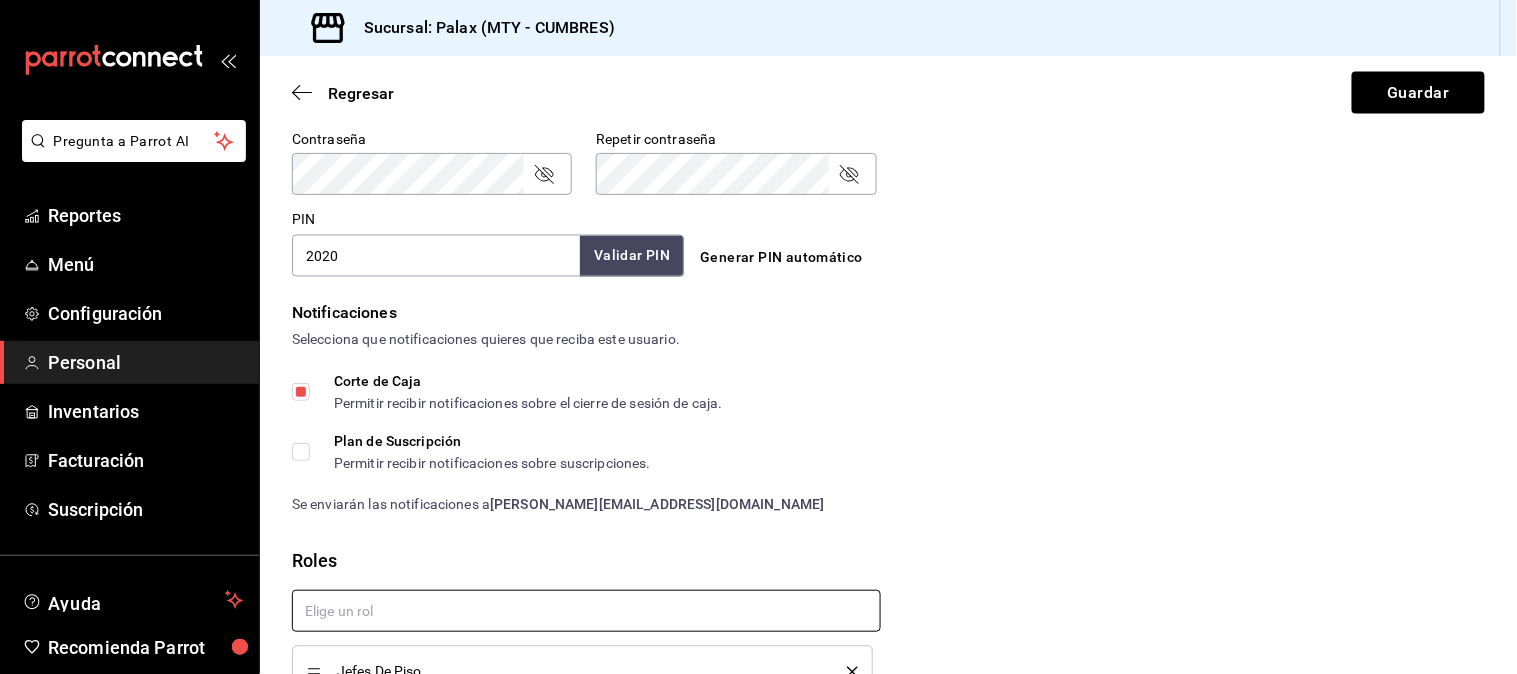 scroll, scrollTop: 973, scrollLeft: 0, axis: vertical 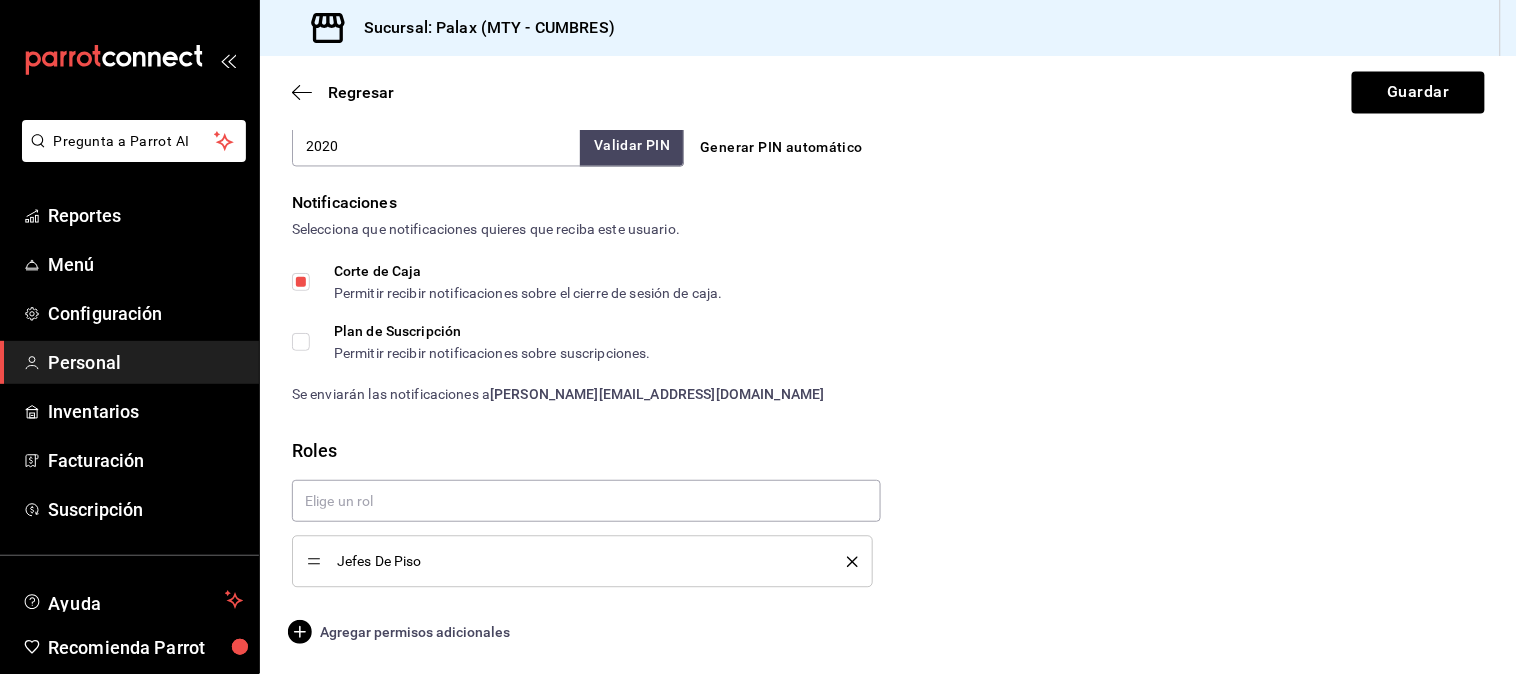 click on "Agregar permisos adicionales" at bounding box center [401, 632] 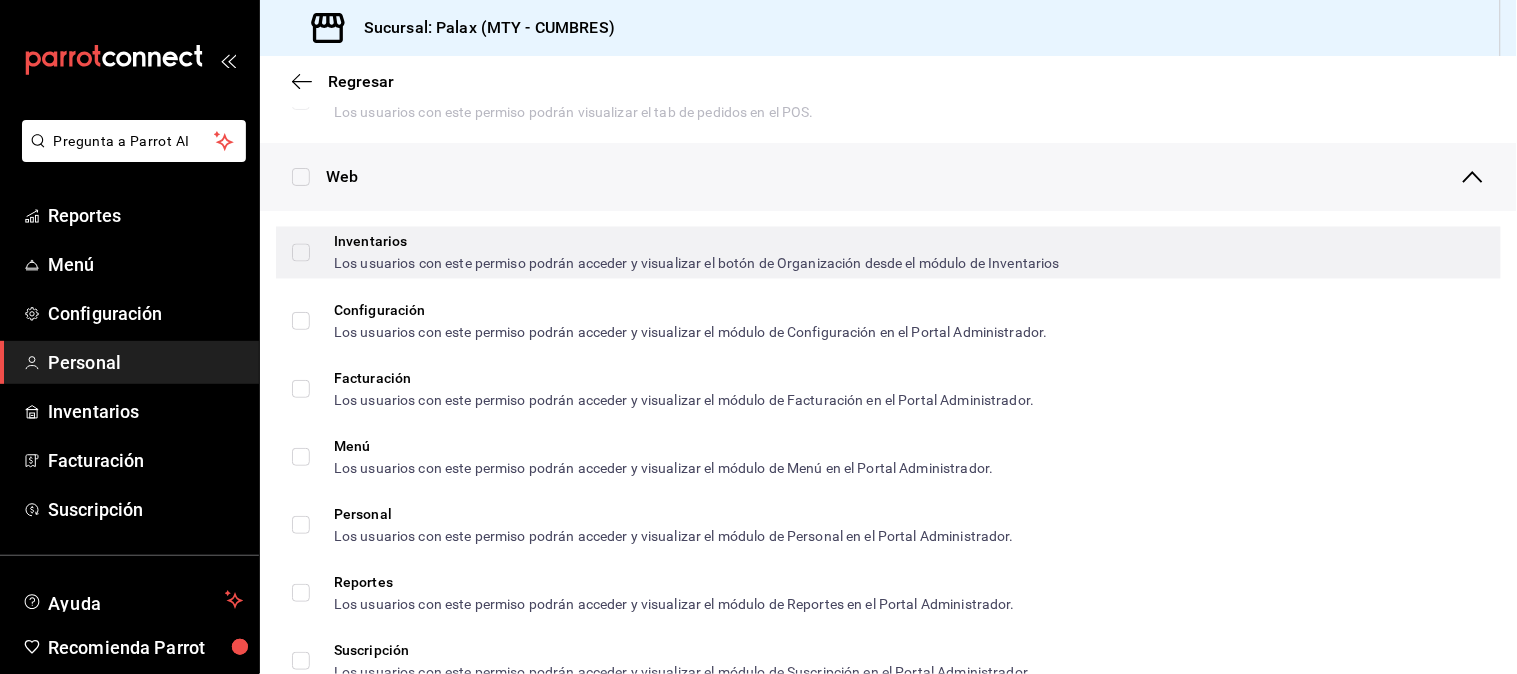 scroll, scrollTop: 862, scrollLeft: 0, axis: vertical 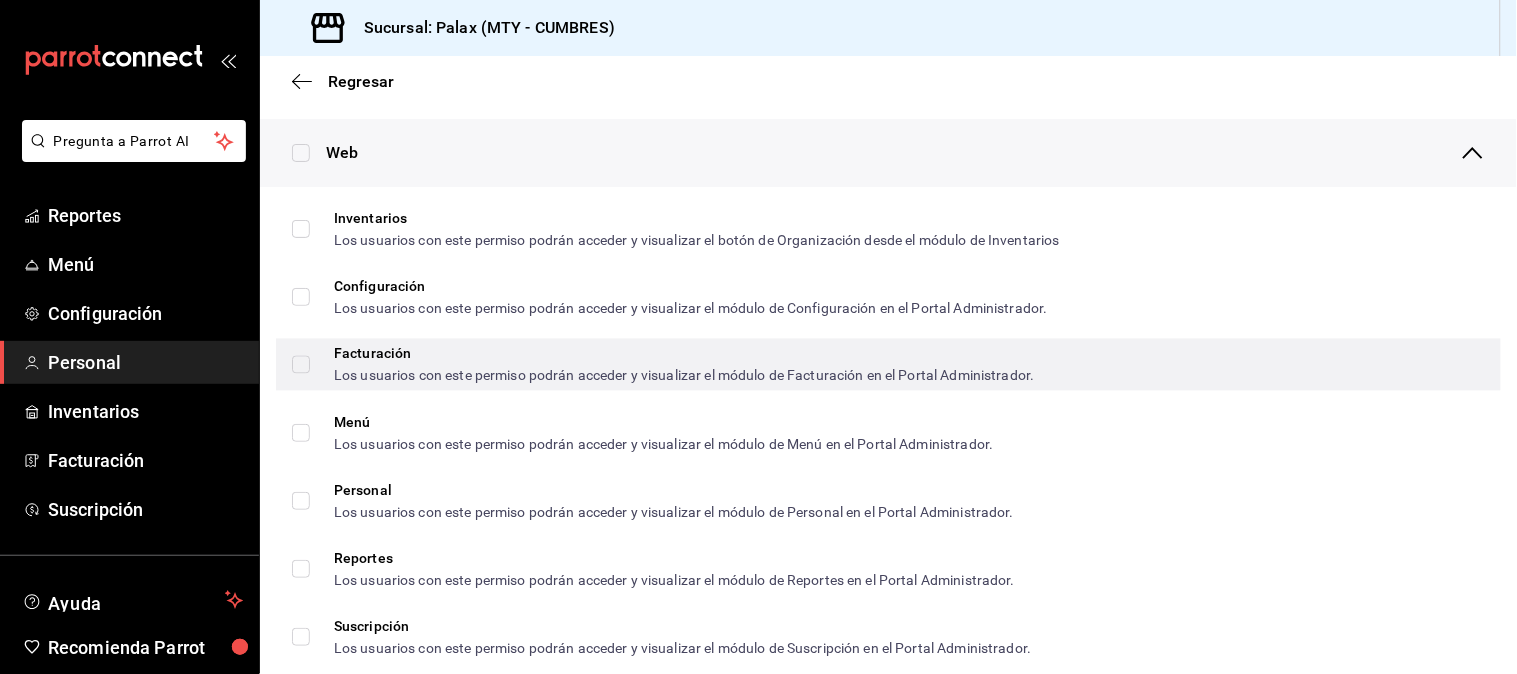 click on "Facturación Los usuarios con este permiso podrán acceder y visualizar el módulo de Facturación en el Portal Administrador." at bounding box center (301, 365) 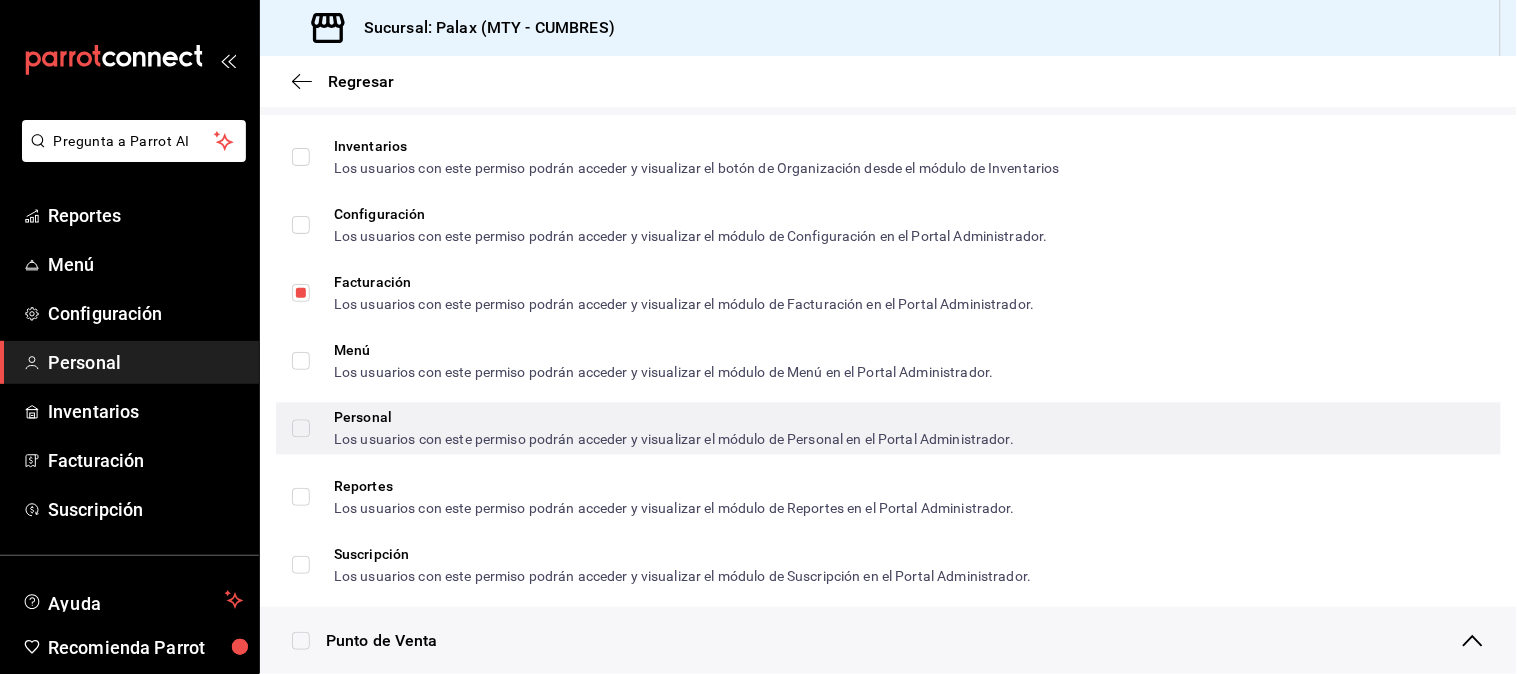 scroll, scrollTop: 973, scrollLeft: 0, axis: vertical 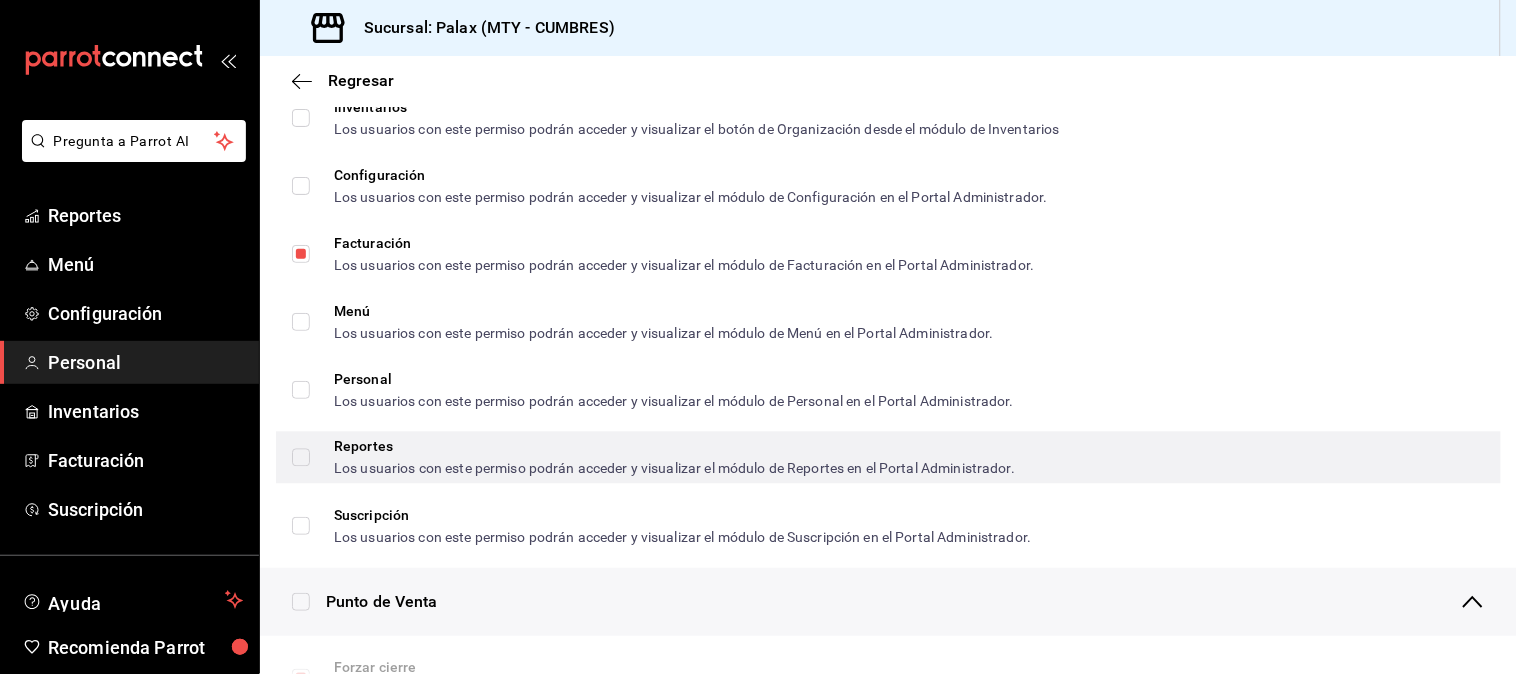 click on "Reportes Los usuarios con este permiso podrán acceder y visualizar el módulo de Reportes en el Portal Administrador." at bounding box center [301, 458] 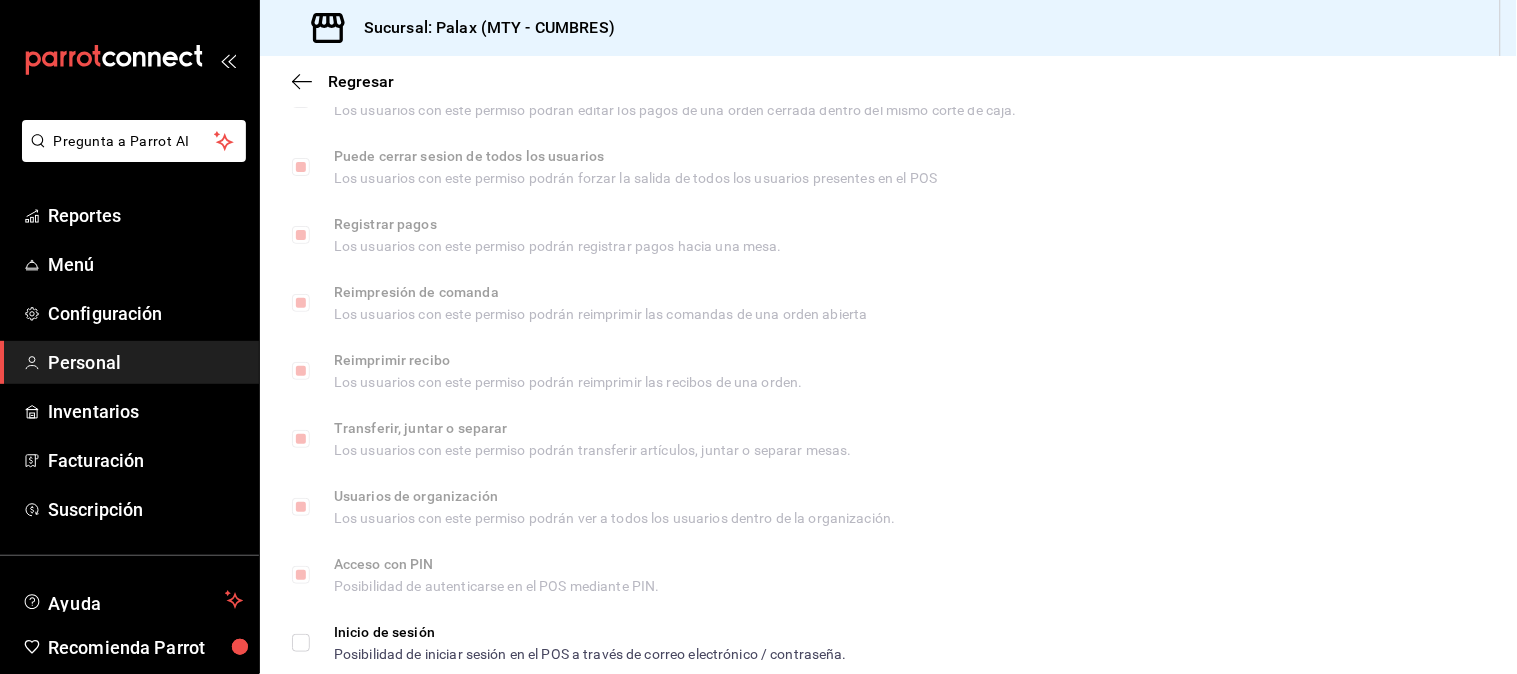 scroll, scrollTop: 2761, scrollLeft: 0, axis: vertical 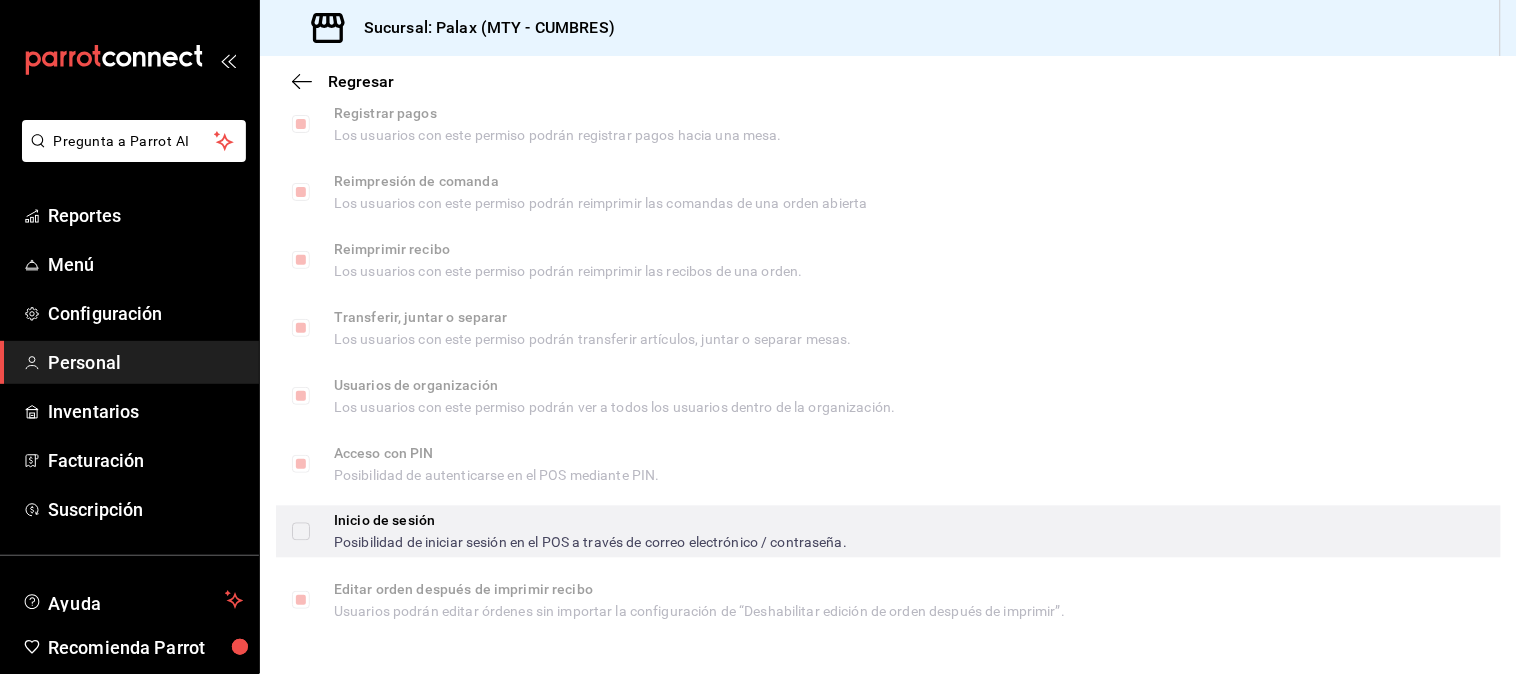 click on "Inicio de sesión Posibilidad de iniciar sesión en el POS a través de correo electrónico / contraseña." at bounding box center [301, 532] 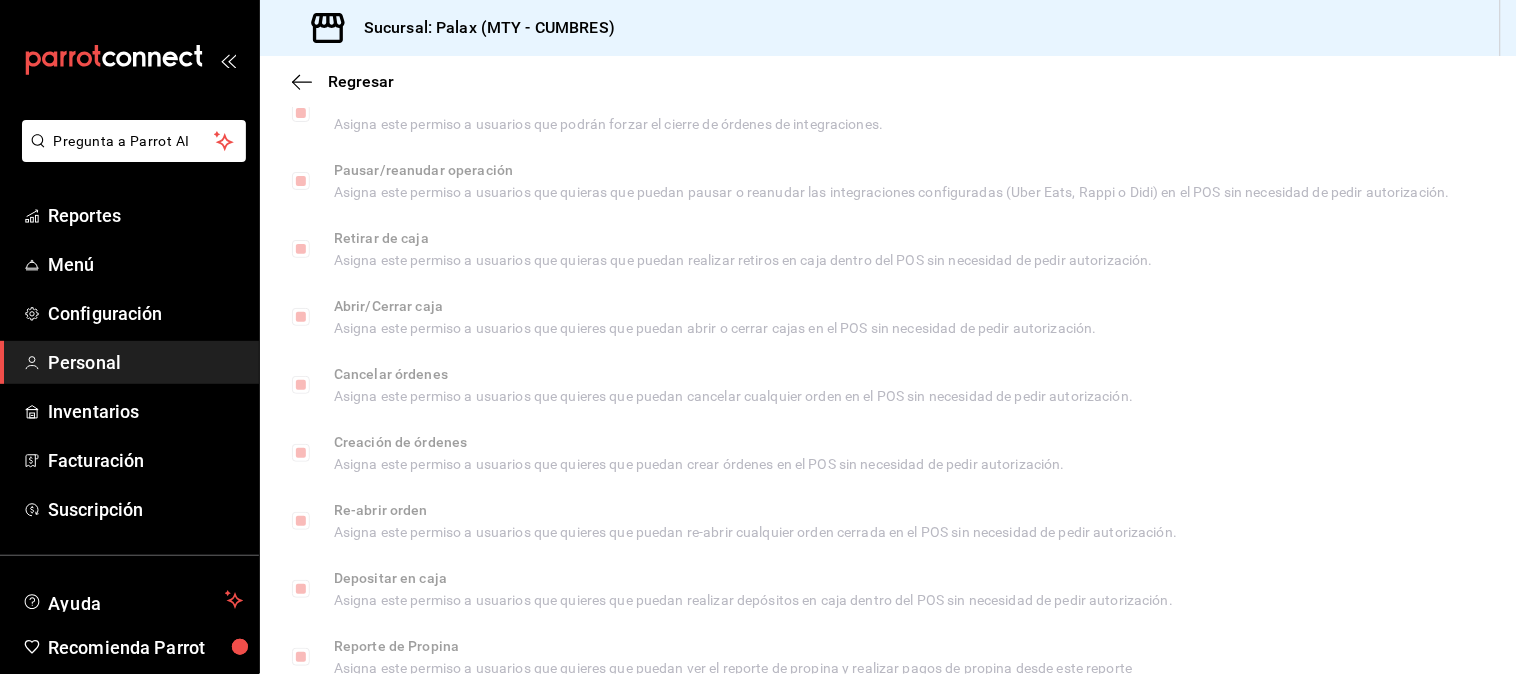 scroll, scrollTop: 1094, scrollLeft: 0, axis: vertical 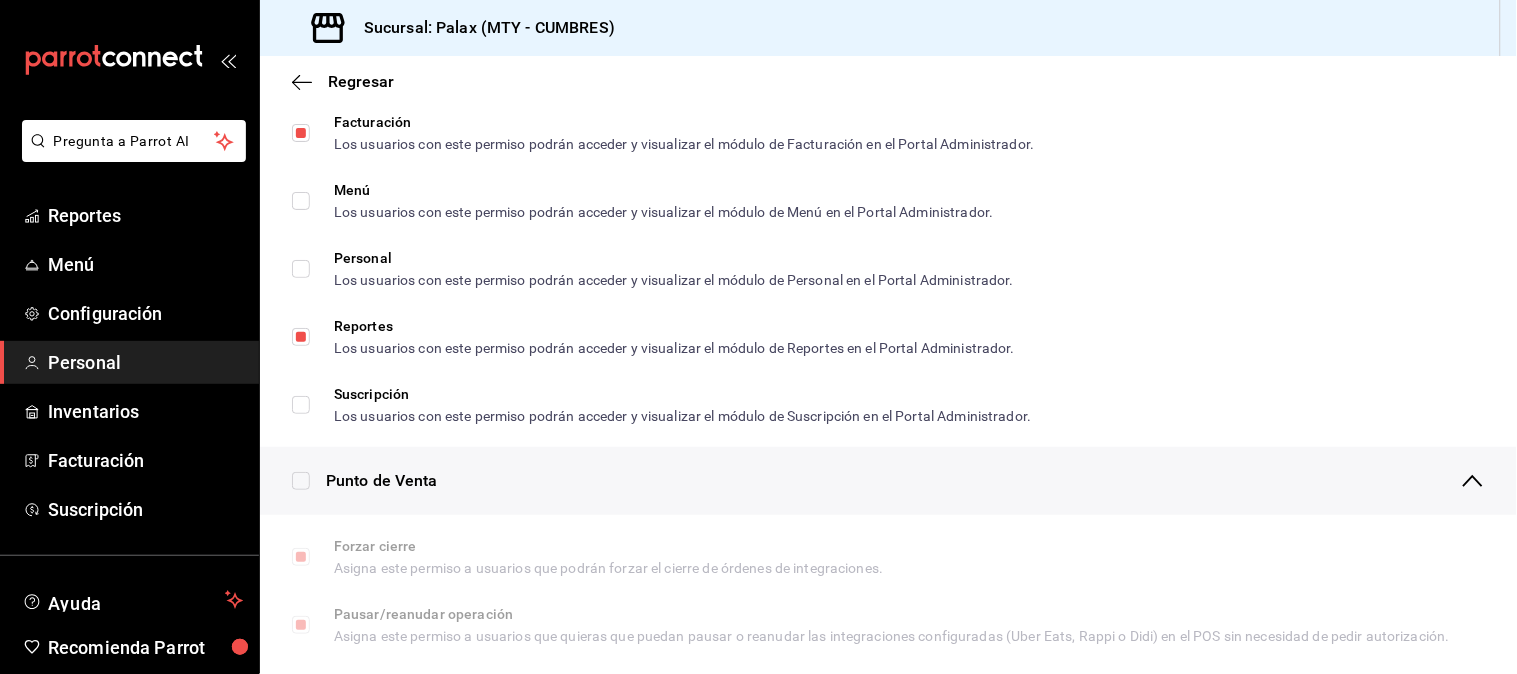 click on "Regresar" at bounding box center [361, 81] 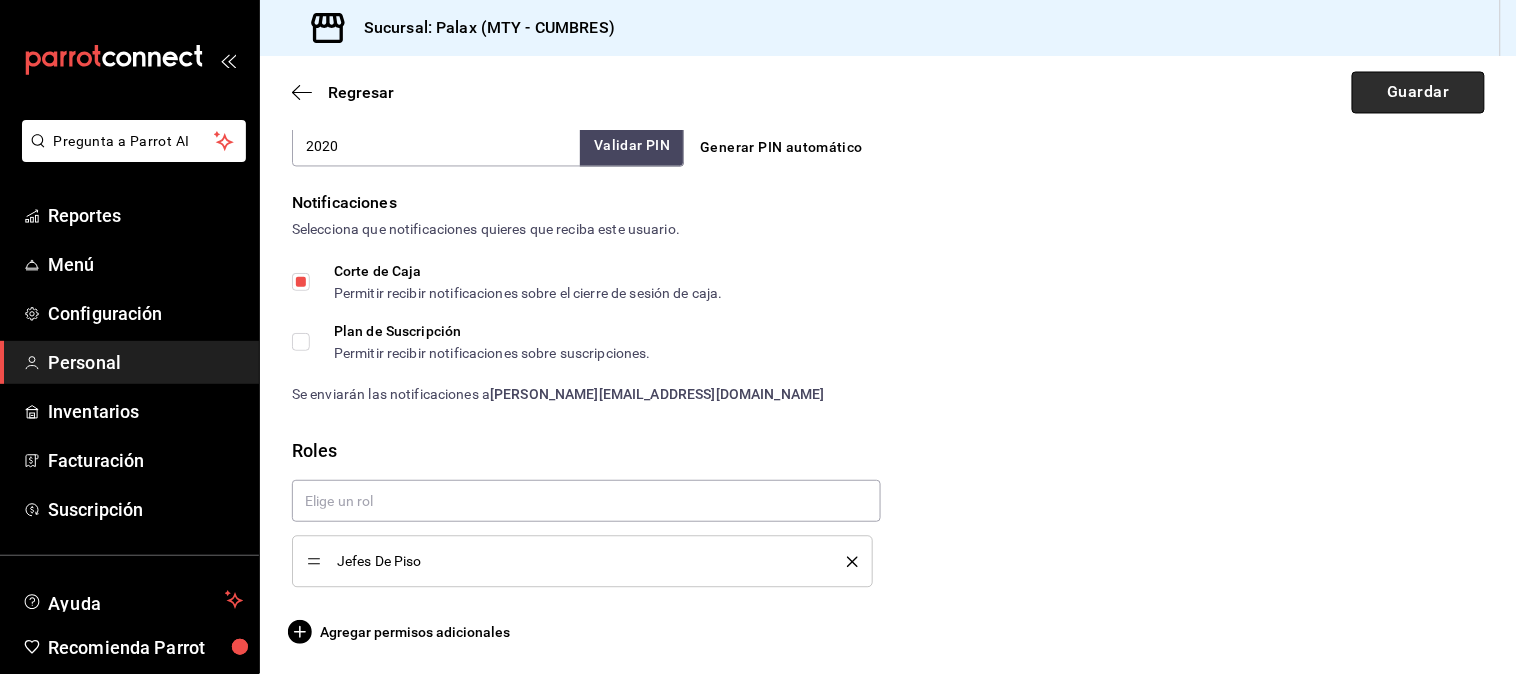 click on "Guardar" at bounding box center [1418, 93] 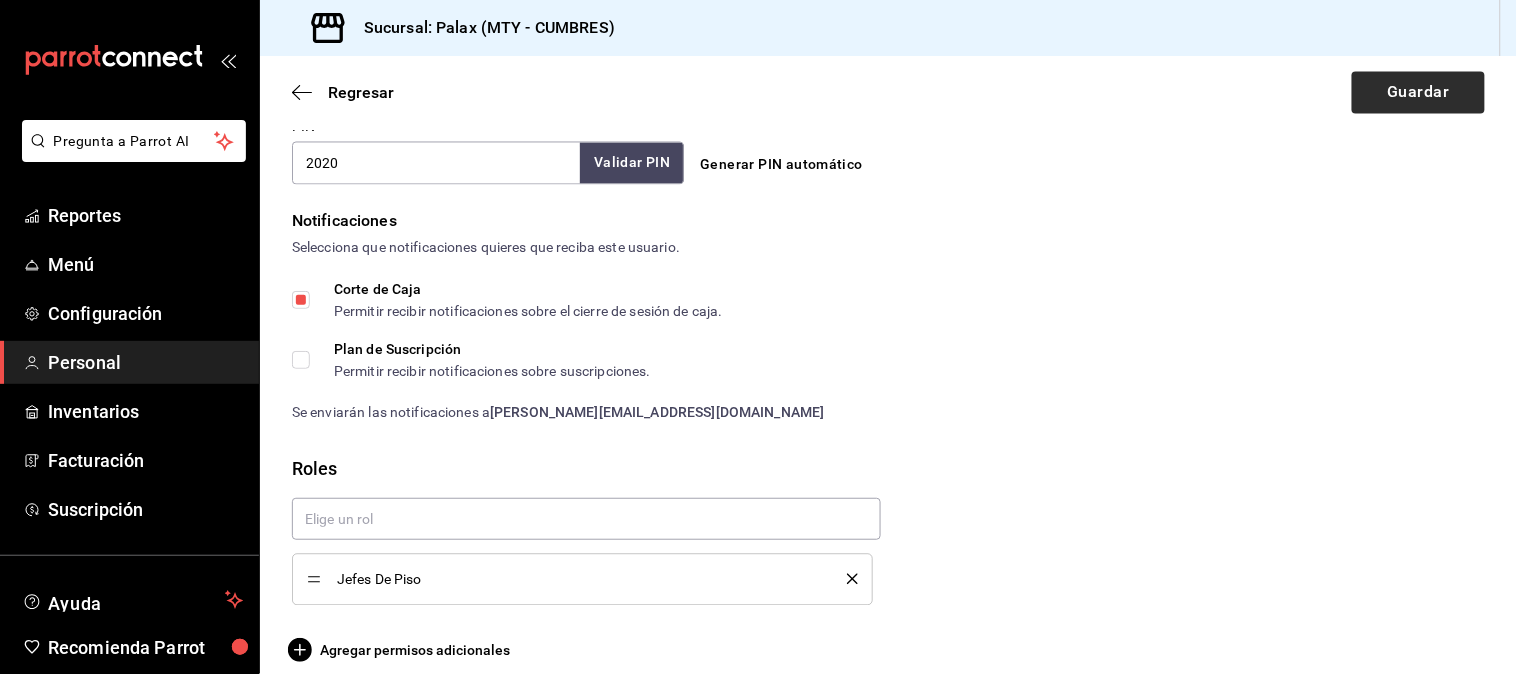 scroll, scrollTop: 960, scrollLeft: 0, axis: vertical 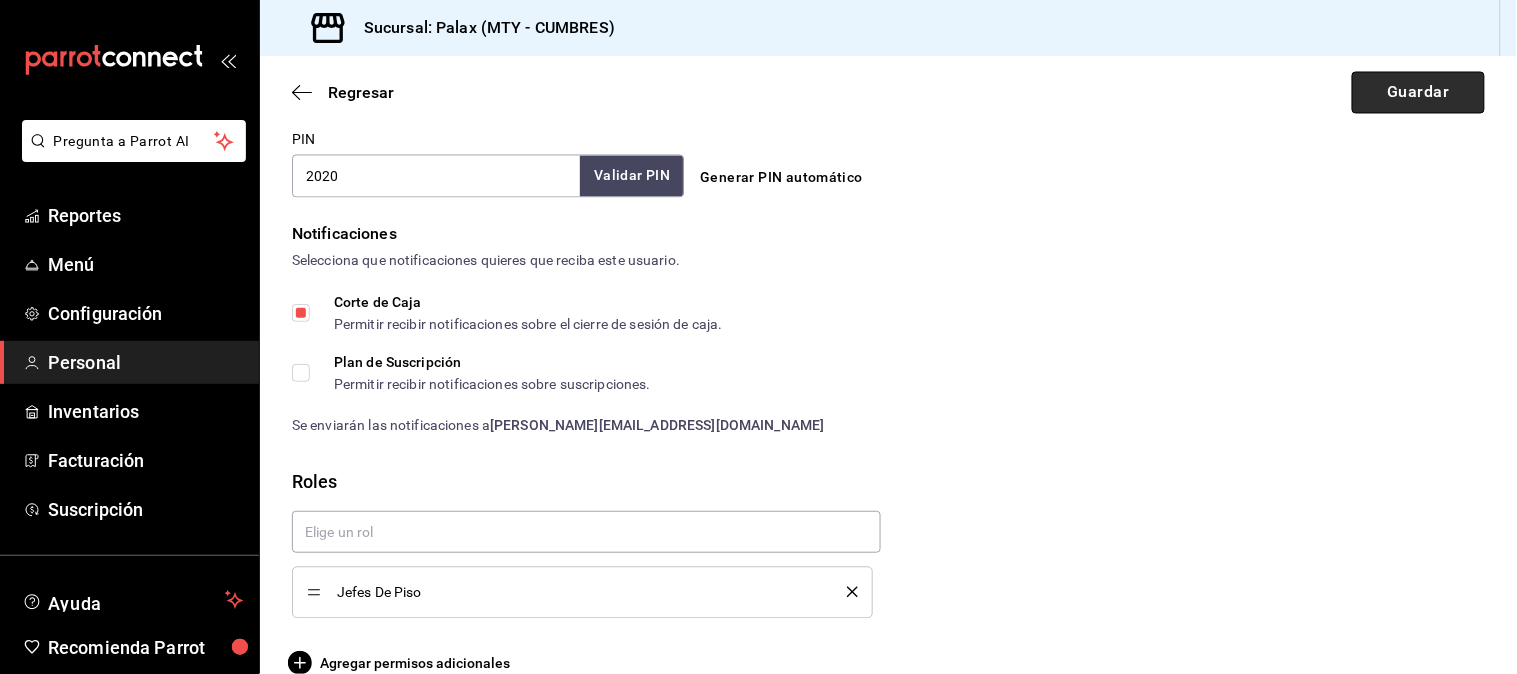 click on "Guardar" at bounding box center [1418, 93] 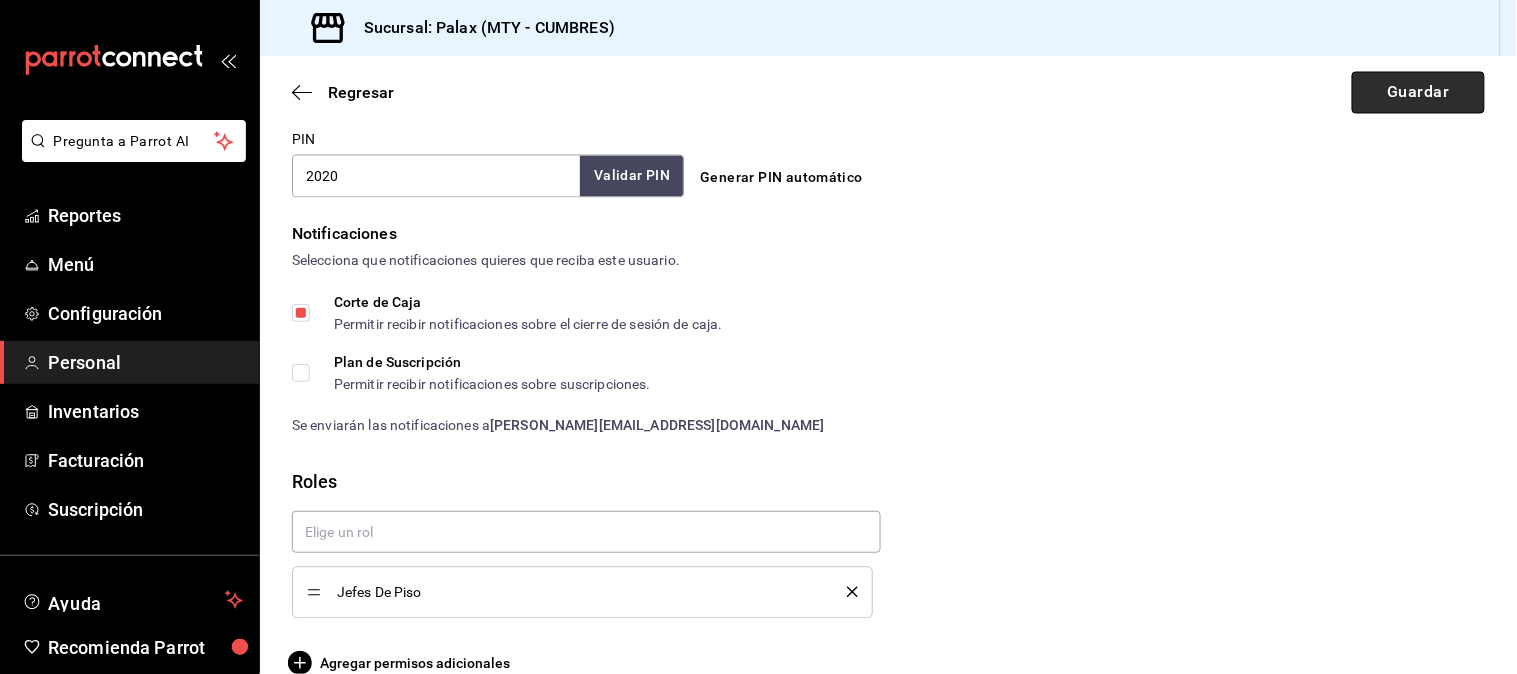 click on "Guardar" at bounding box center (1418, 93) 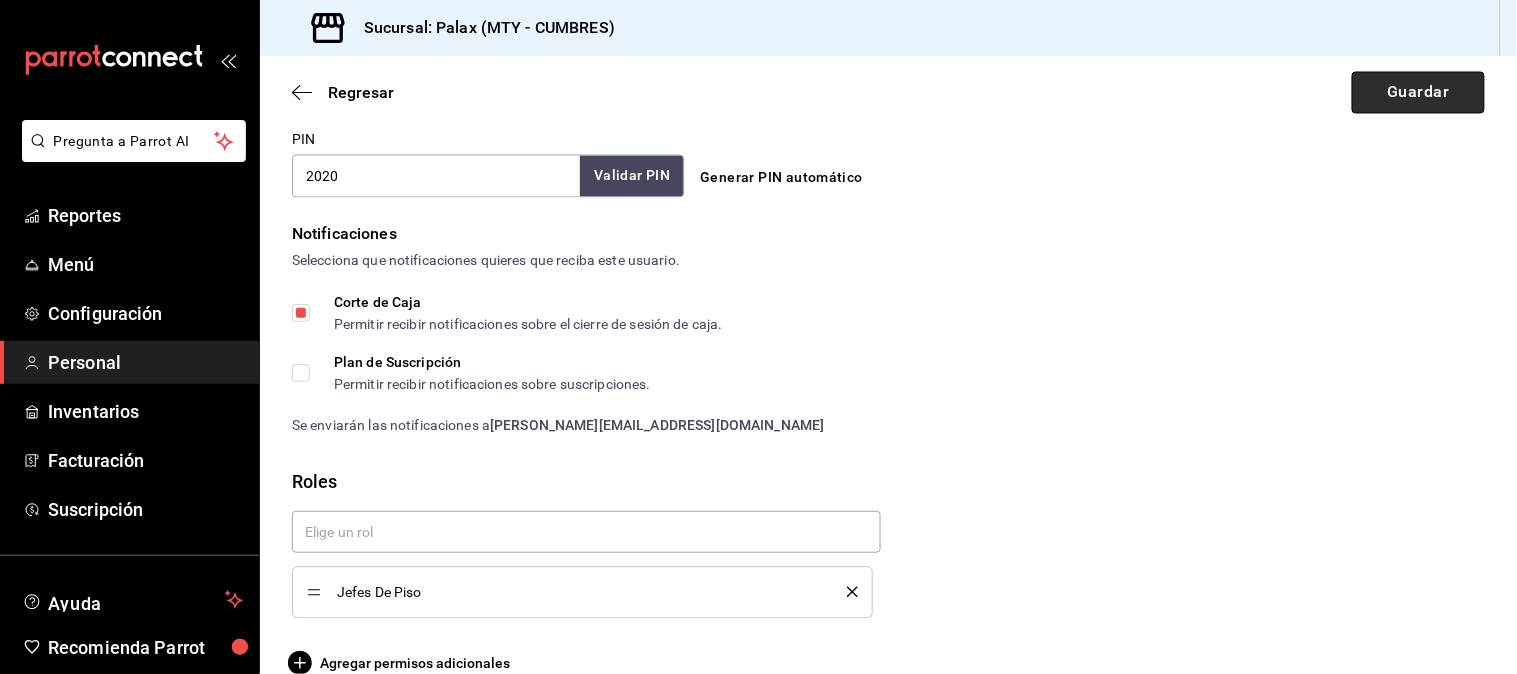 click on "Guardar" at bounding box center [1418, 93] 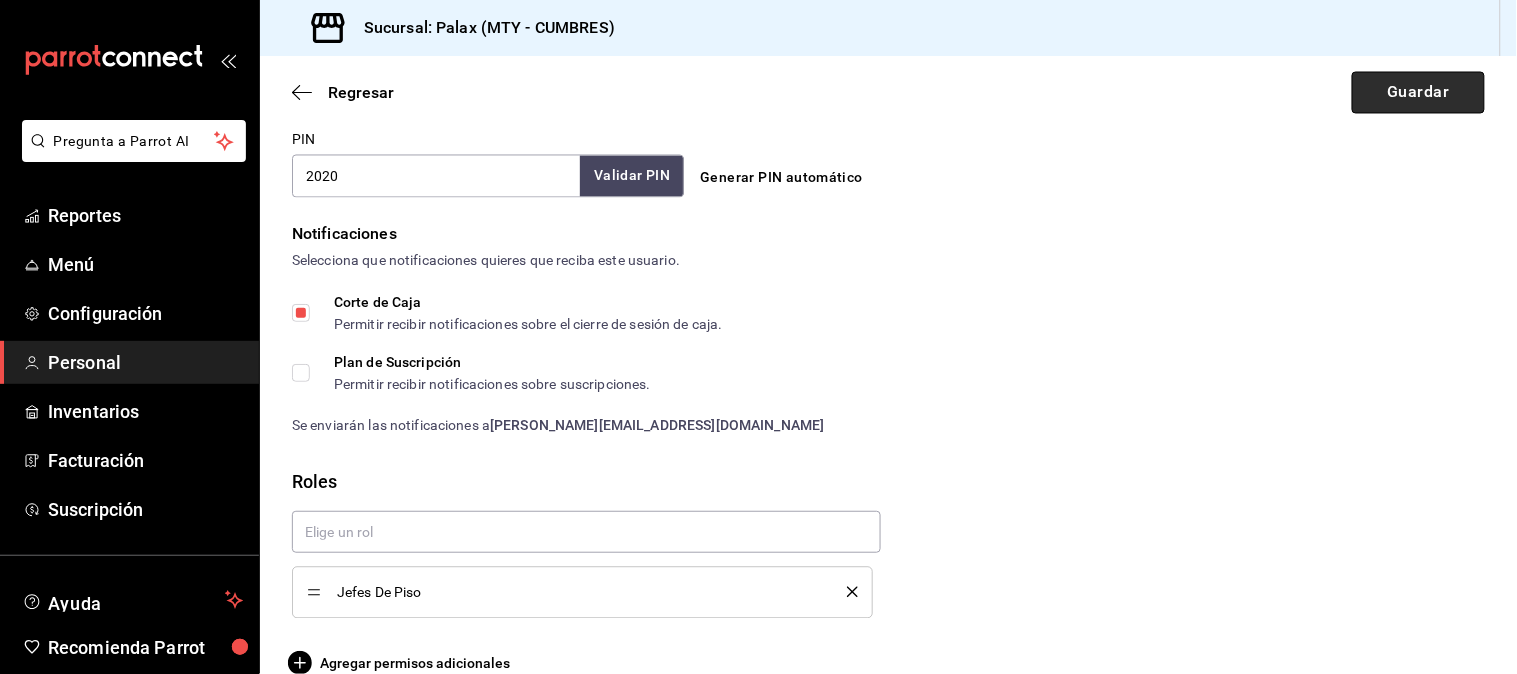 click on "Guardar" at bounding box center (1418, 93) 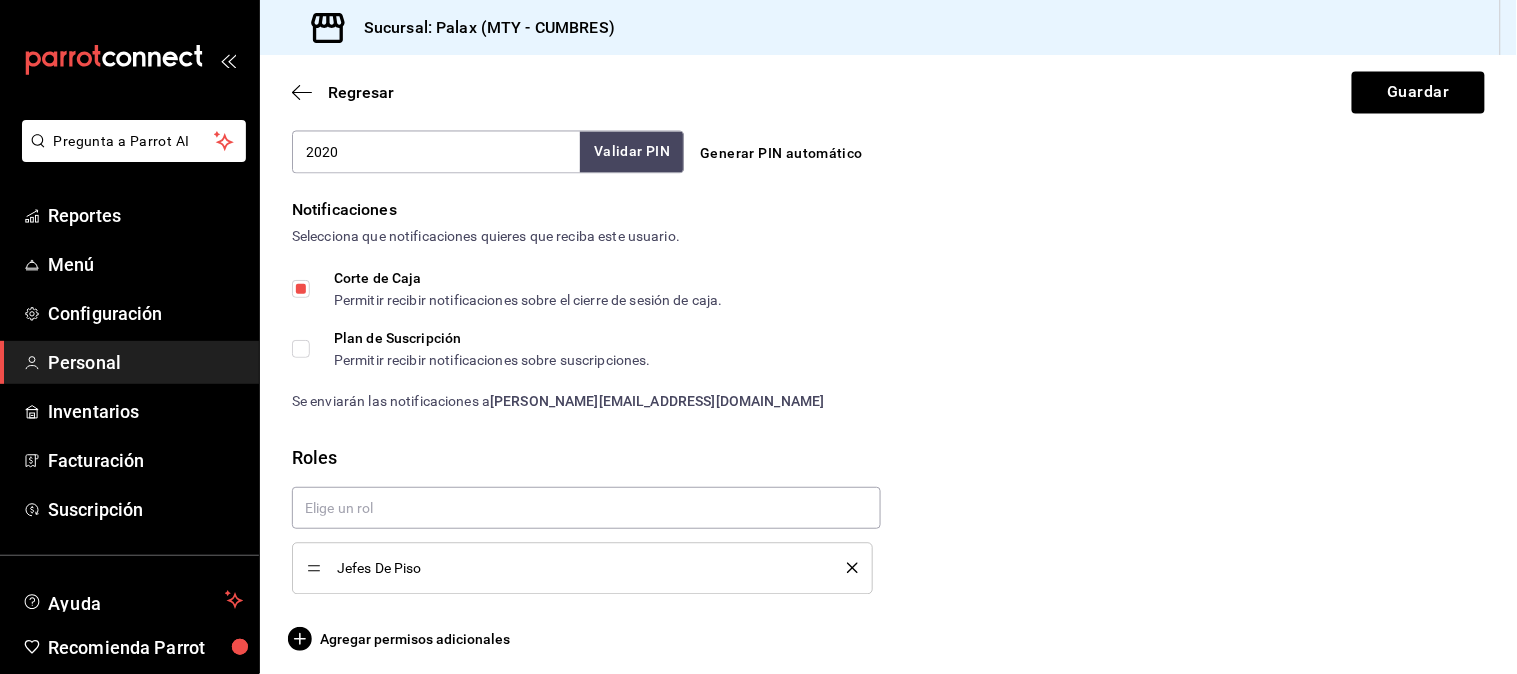 scroll, scrollTop: 991, scrollLeft: 0, axis: vertical 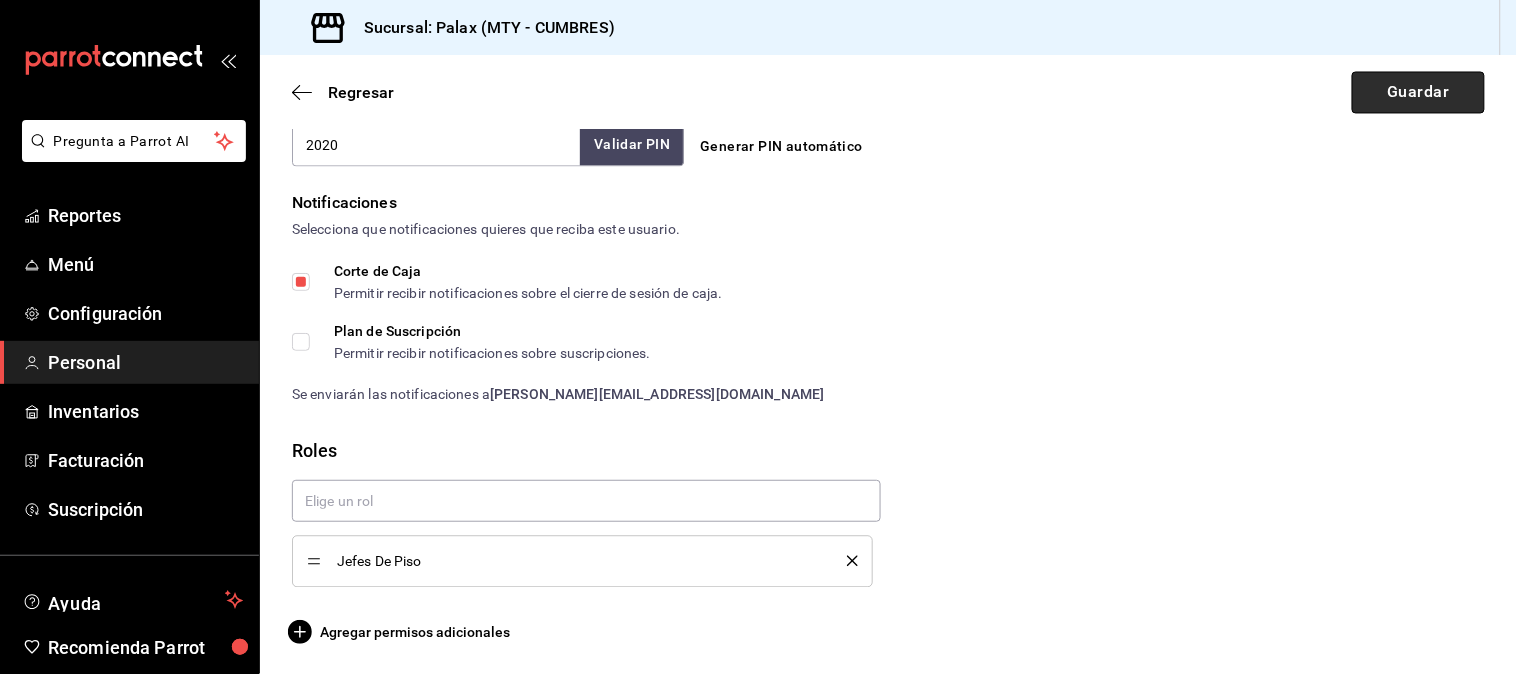click on "Guardar" at bounding box center [1418, 93] 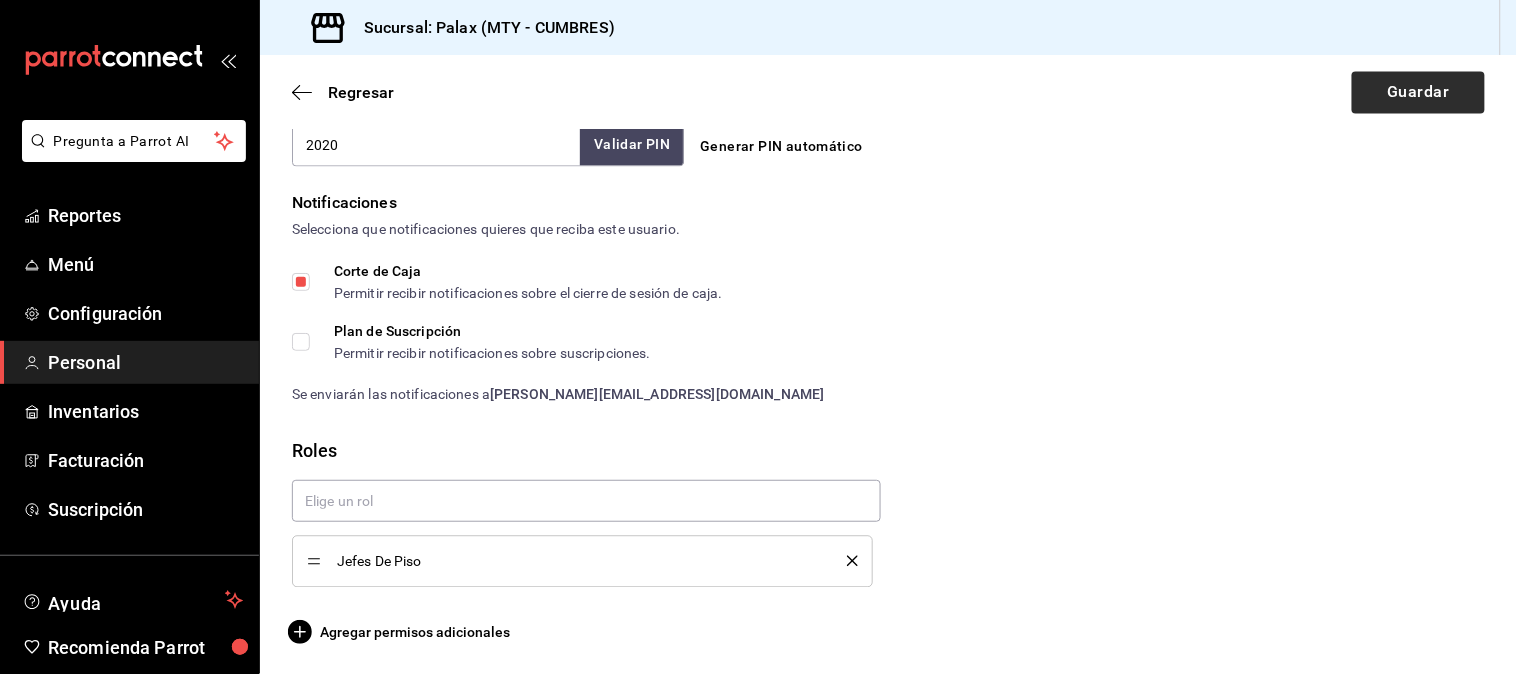 scroll, scrollTop: 960, scrollLeft: 0, axis: vertical 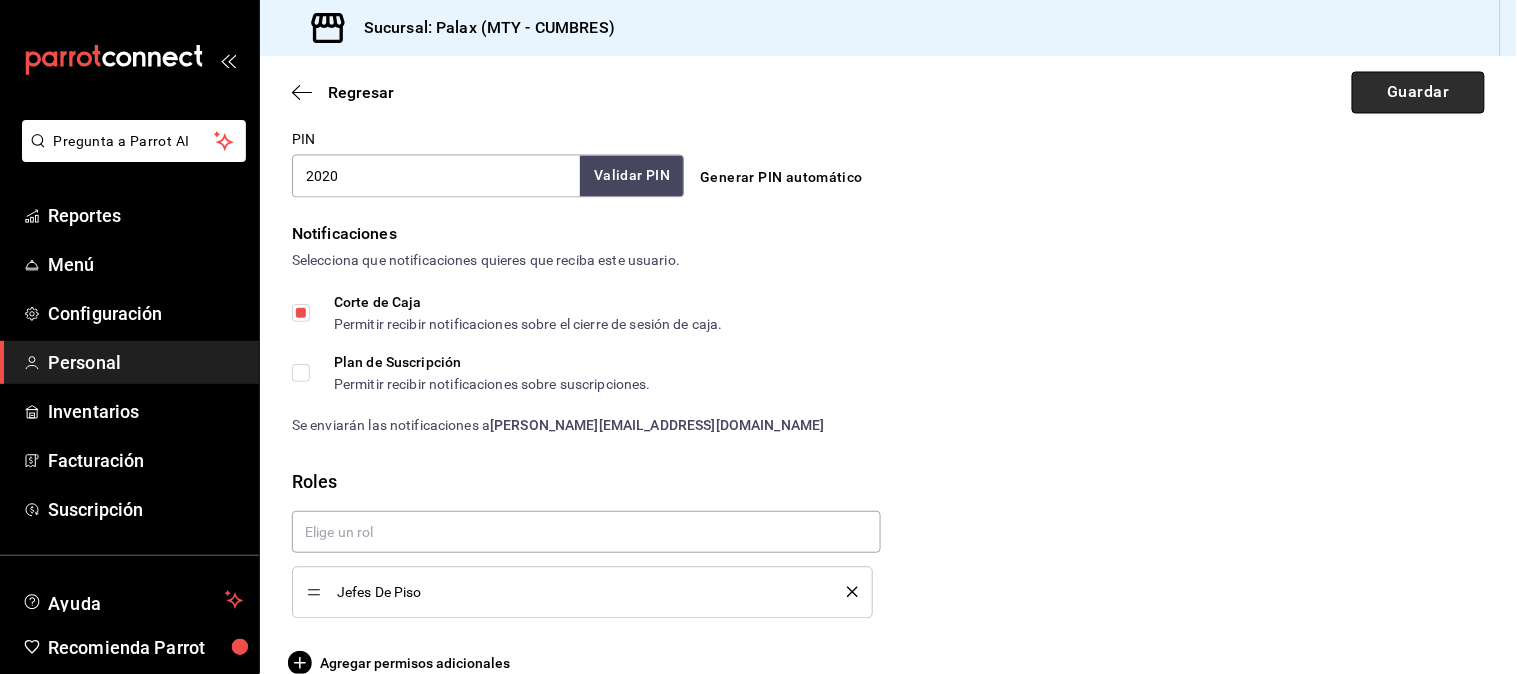 click on "Guardar" at bounding box center (1418, 93) 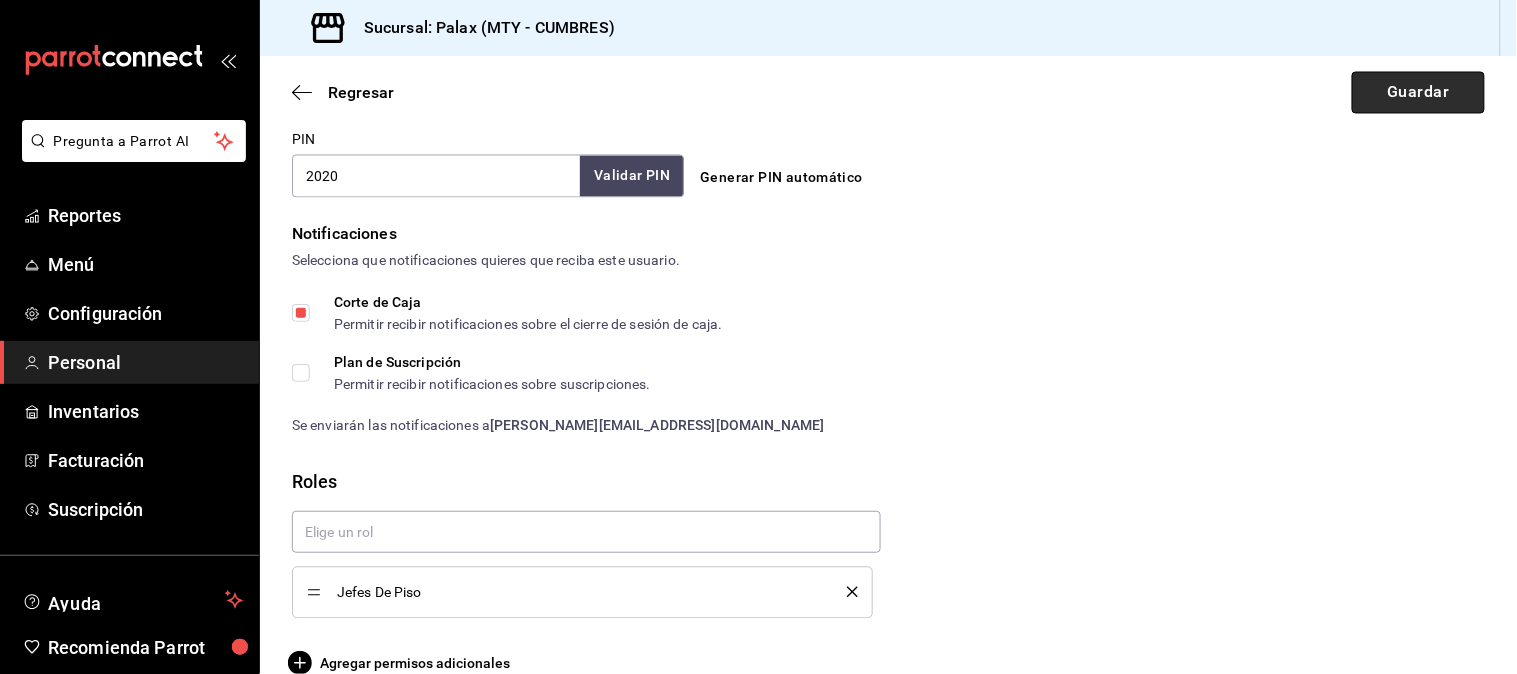 click on "Guardar" at bounding box center (1418, 93) 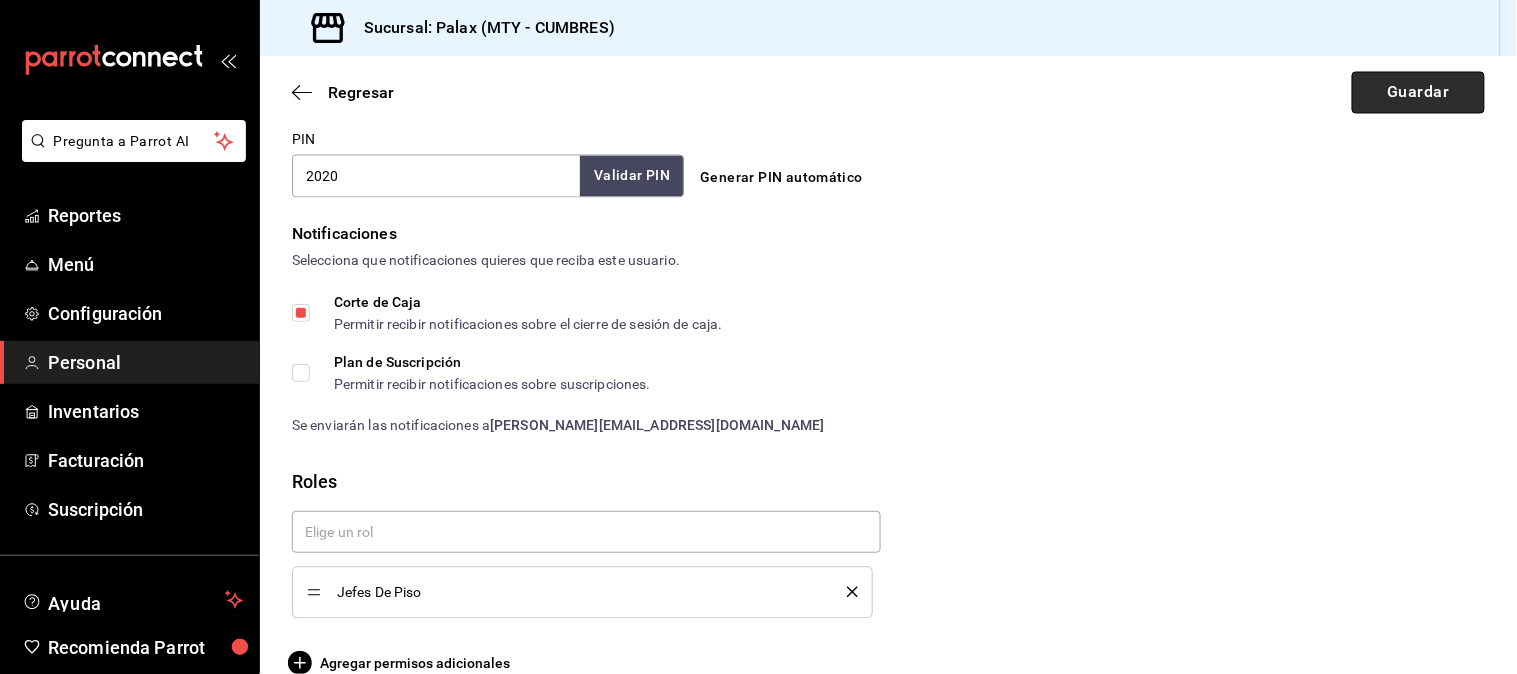 click on "Guardar" at bounding box center (1418, 93) 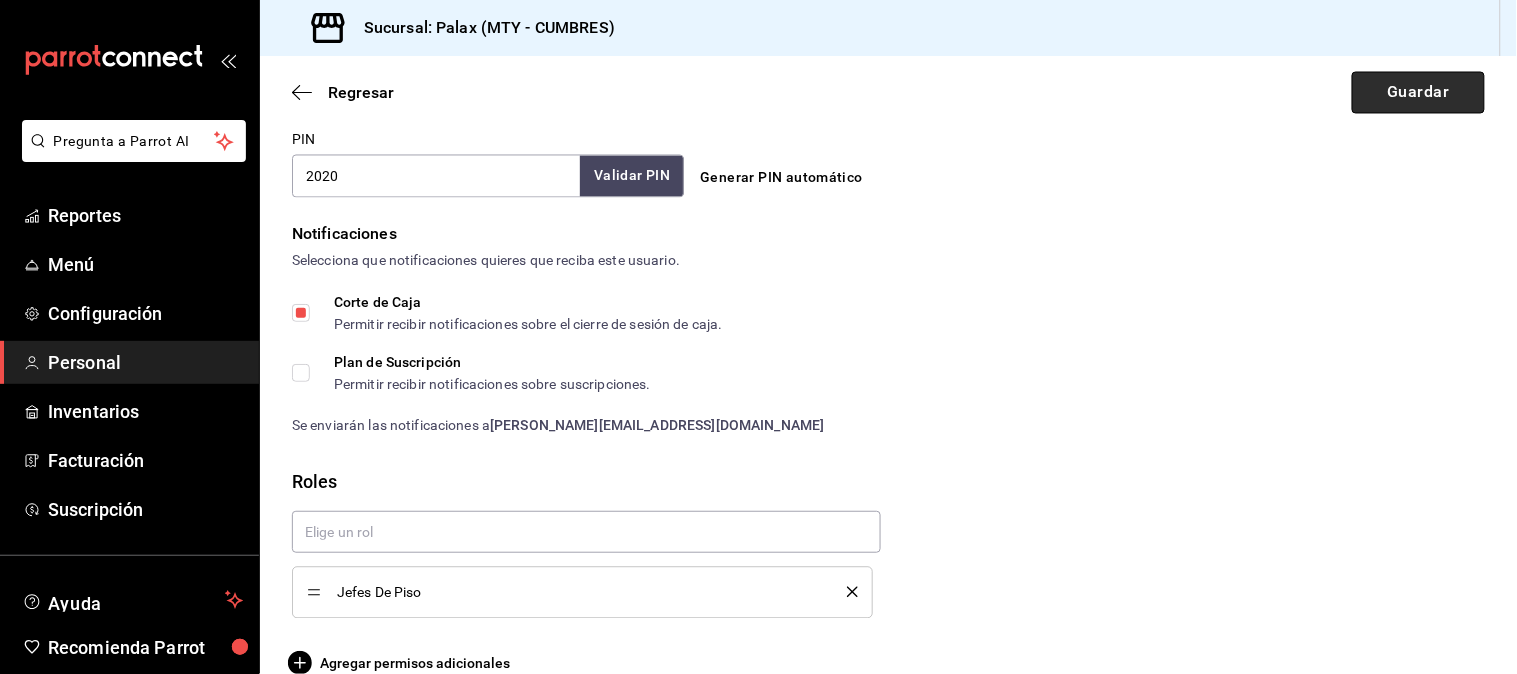 click on "Guardar" at bounding box center [1418, 93] 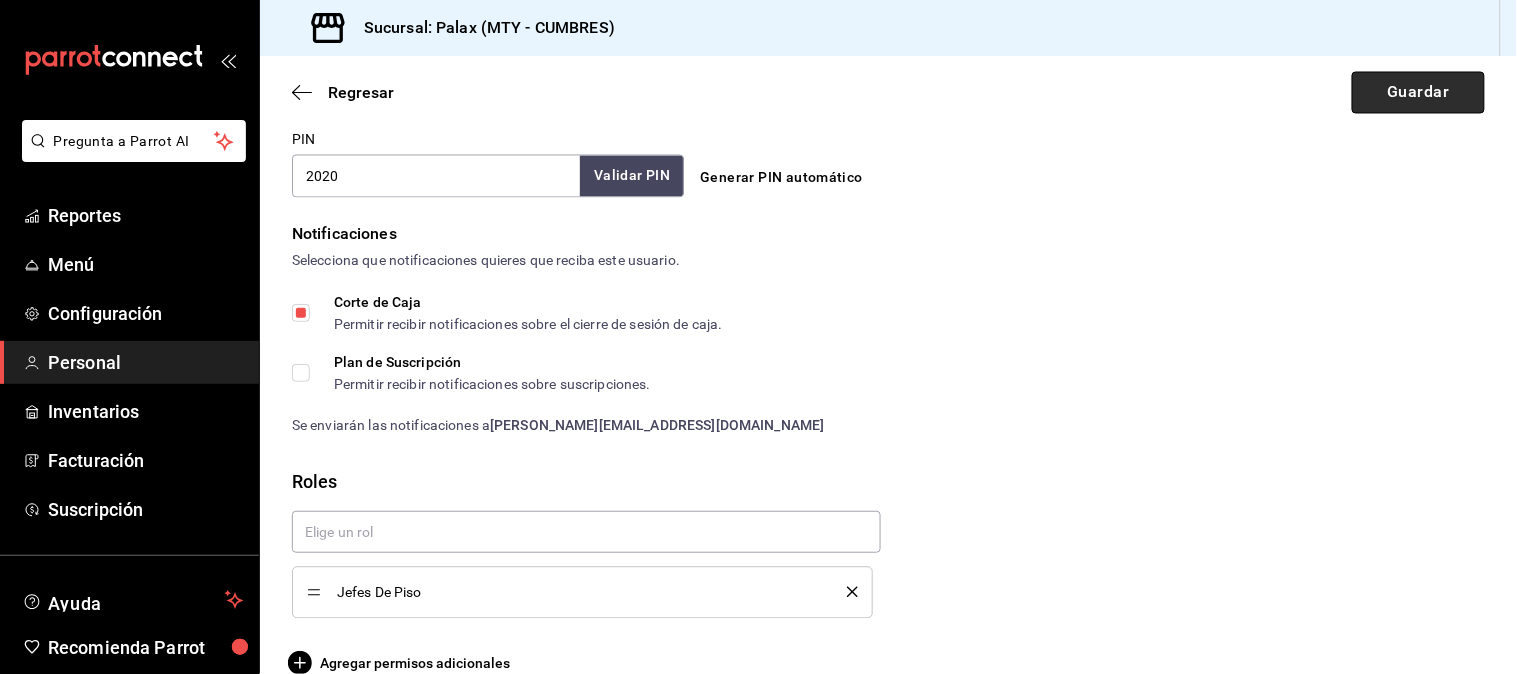click on "Guardar" at bounding box center [1418, 93] 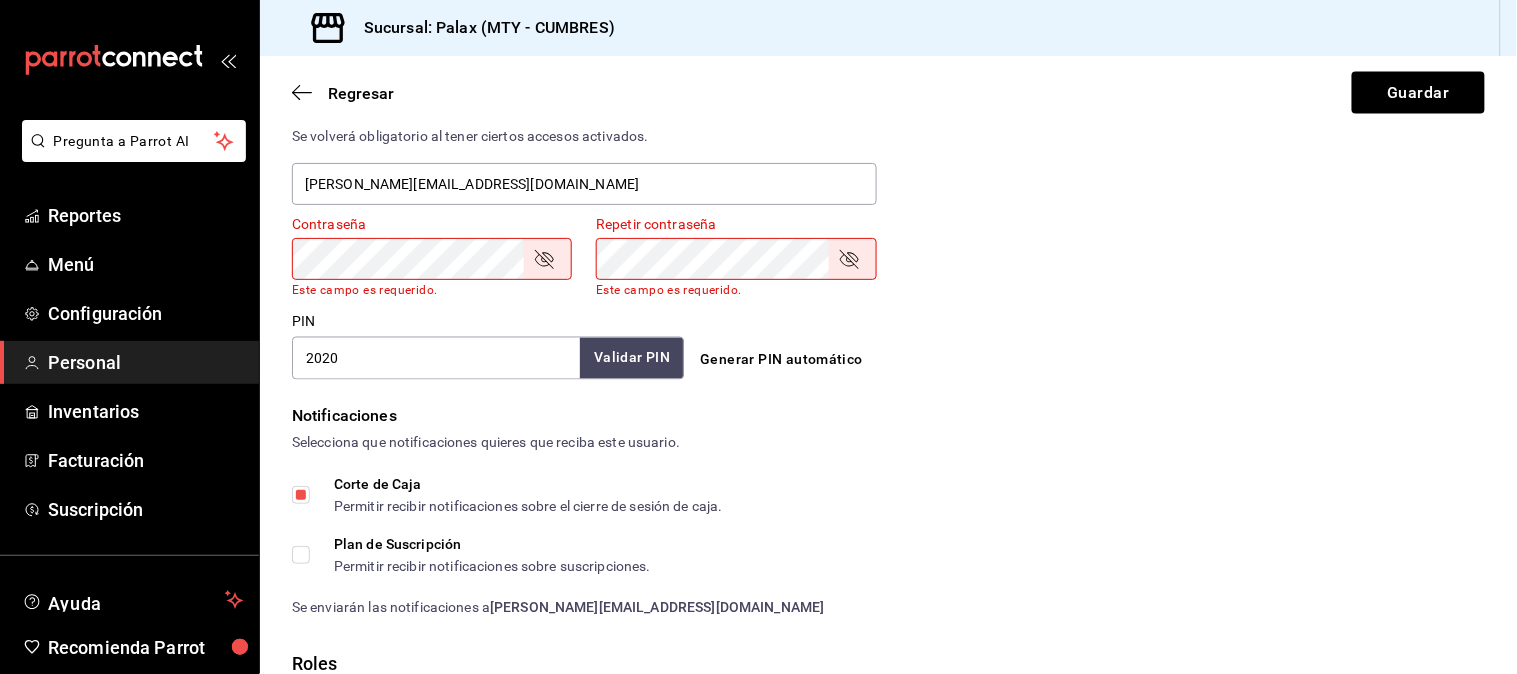 scroll, scrollTop: 737, scrollLeft: 0, axis: vertical 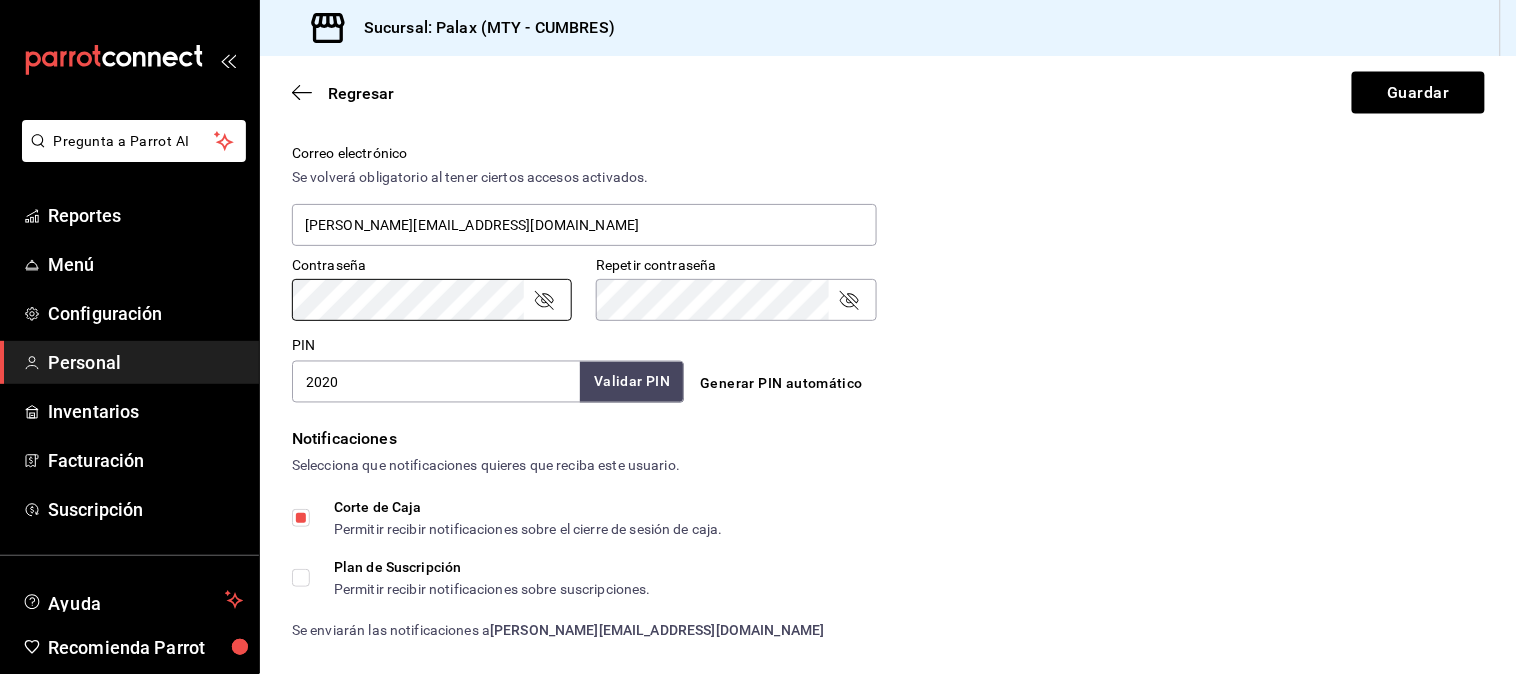 type 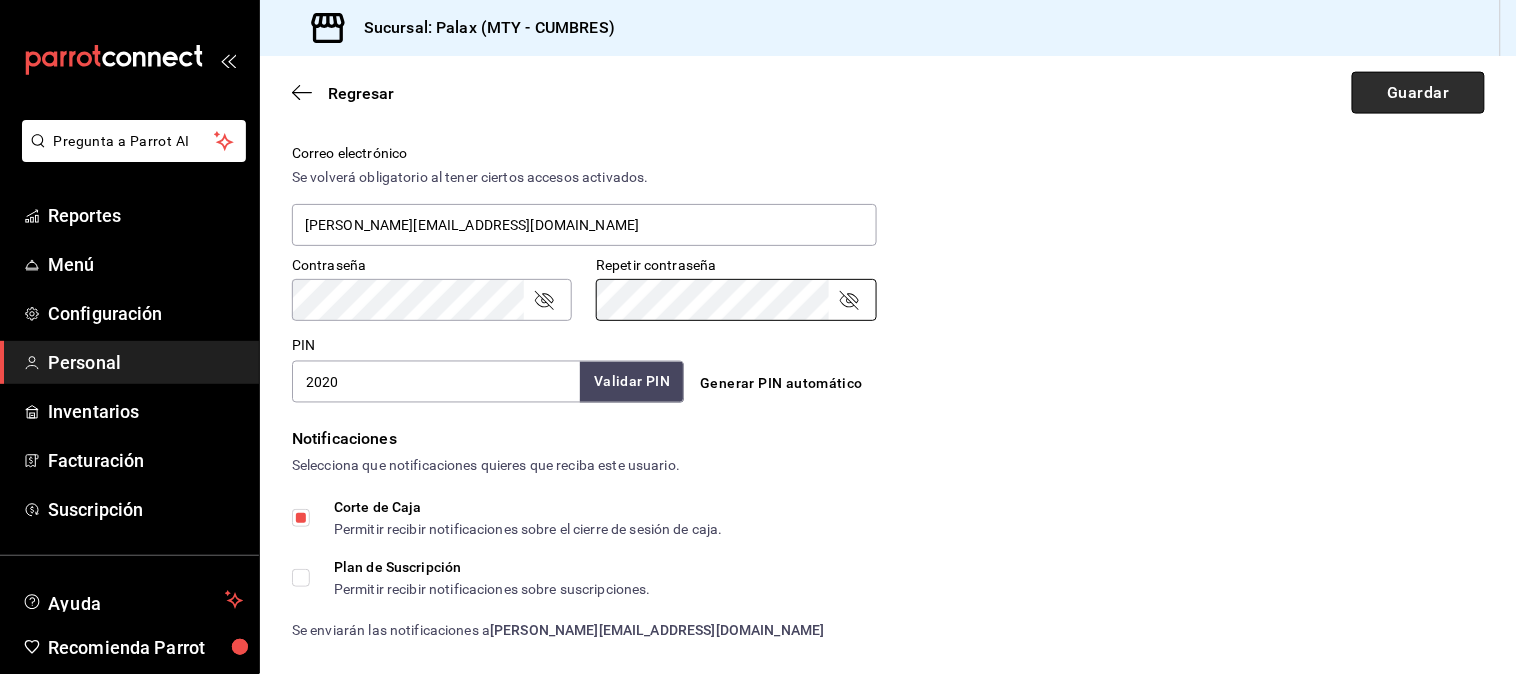 click on "Guardar" at bounding box center (1418, 93) 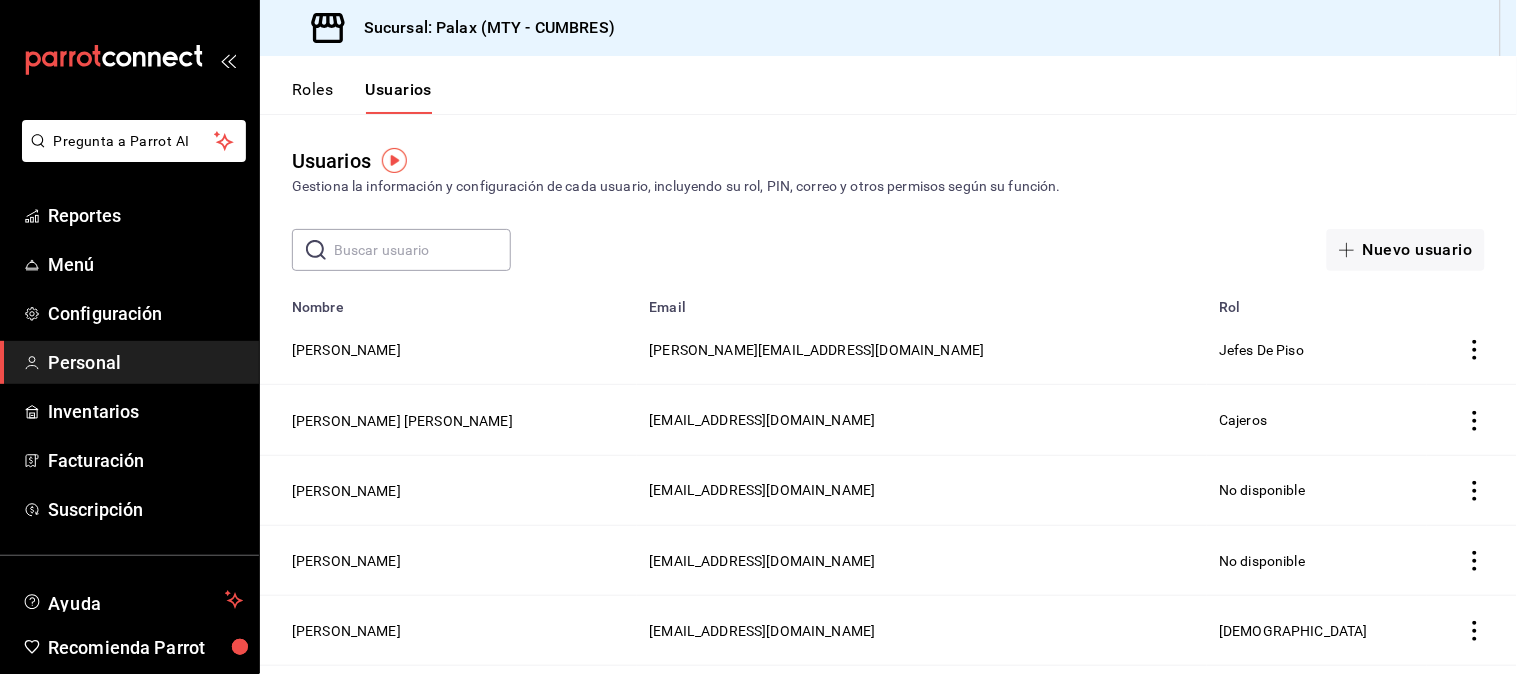click on "Gestiona la información y configuración de cada usuario, incluyendo su rol, PIN, correo y otros permisos según su función." at bounding box center (888, 186) 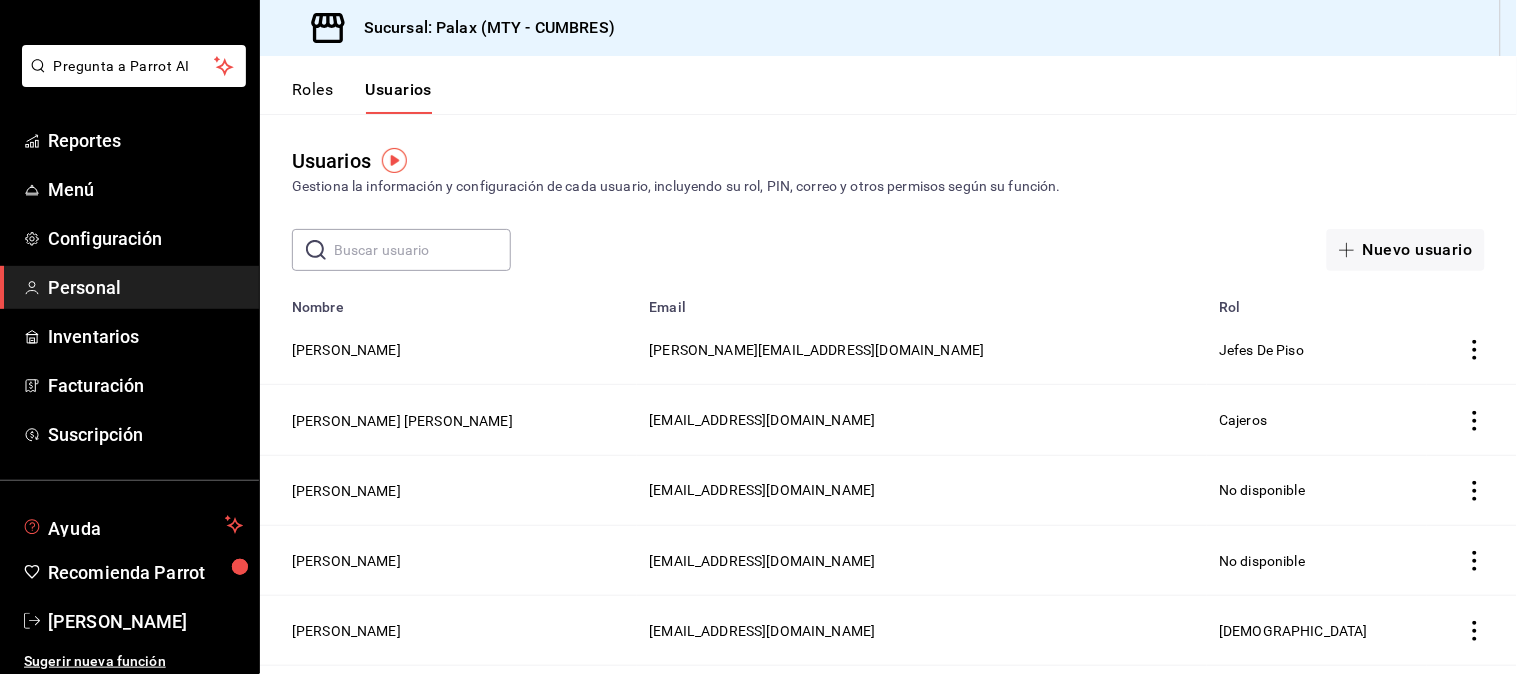 scroll, scrollTop: 80, scrollLeft: 0, axis: vertical 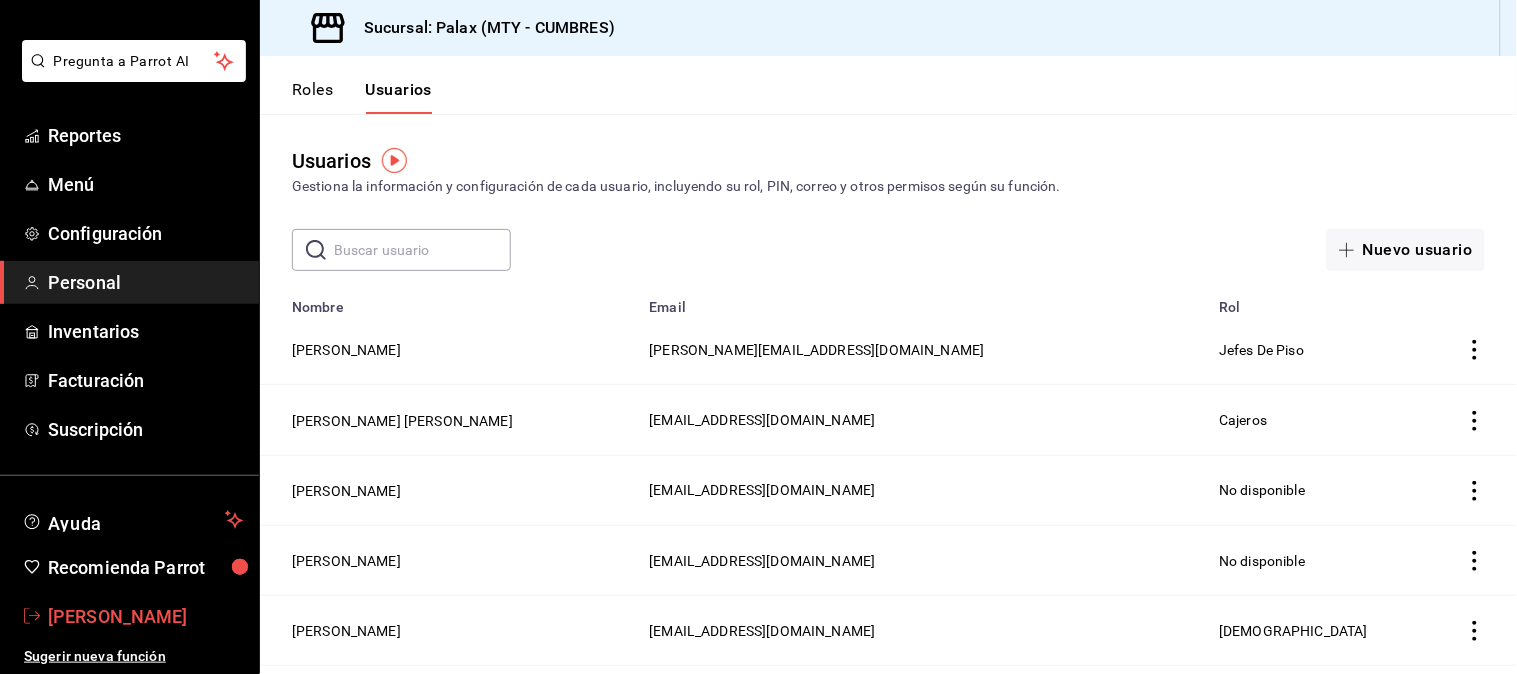 click on "Julian Hueso" at bounding box center (145, 616) 